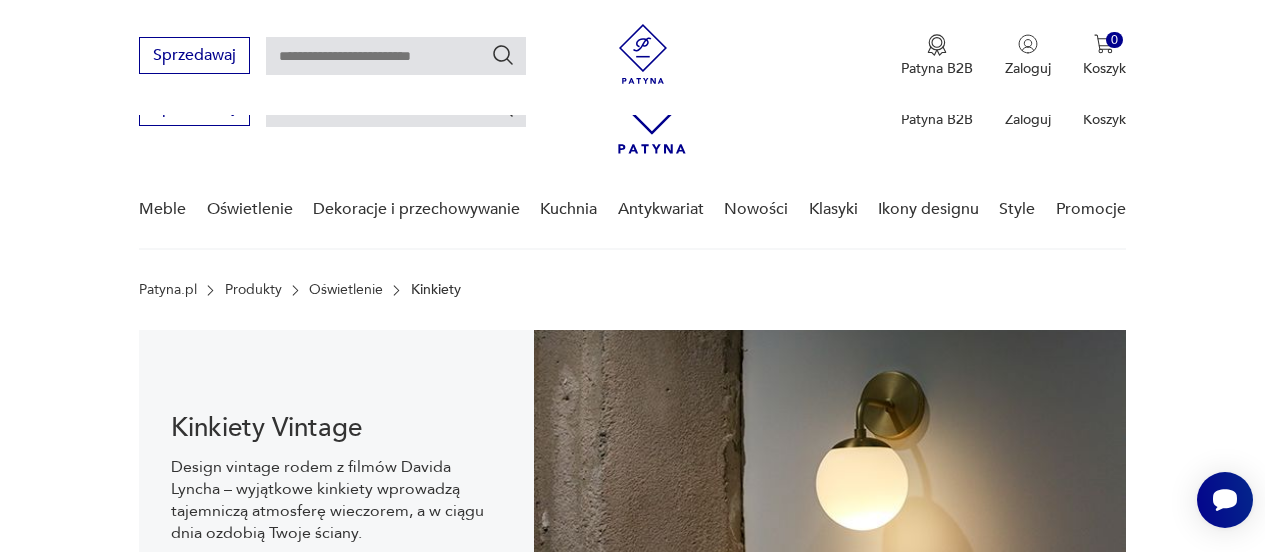 scroll, scrollTop: 530, scrollLeft: 0, axis: vertical 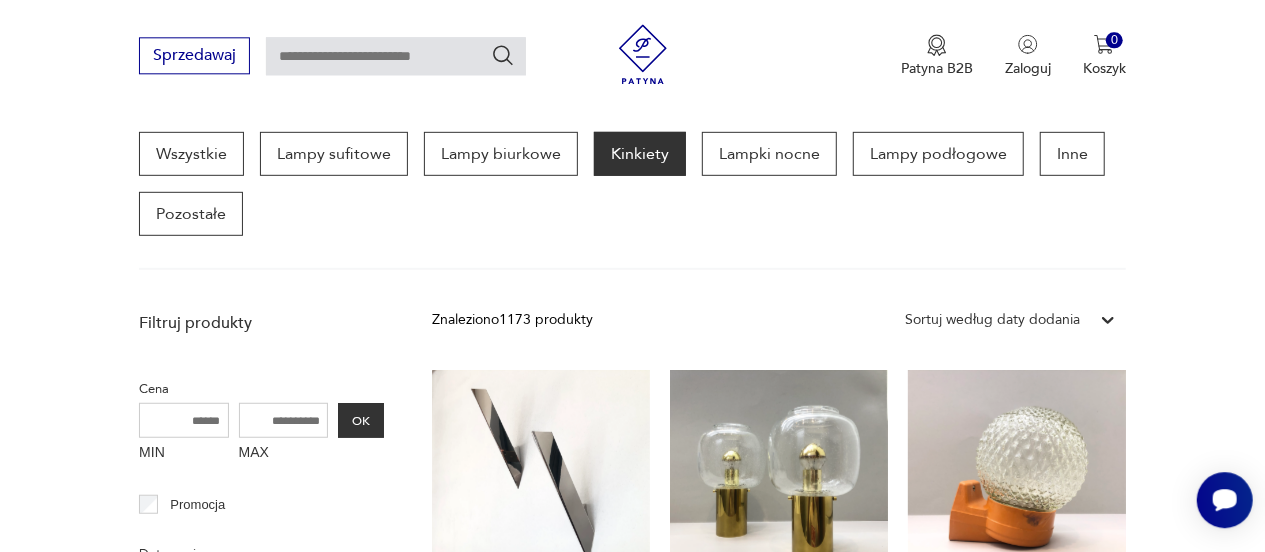 type 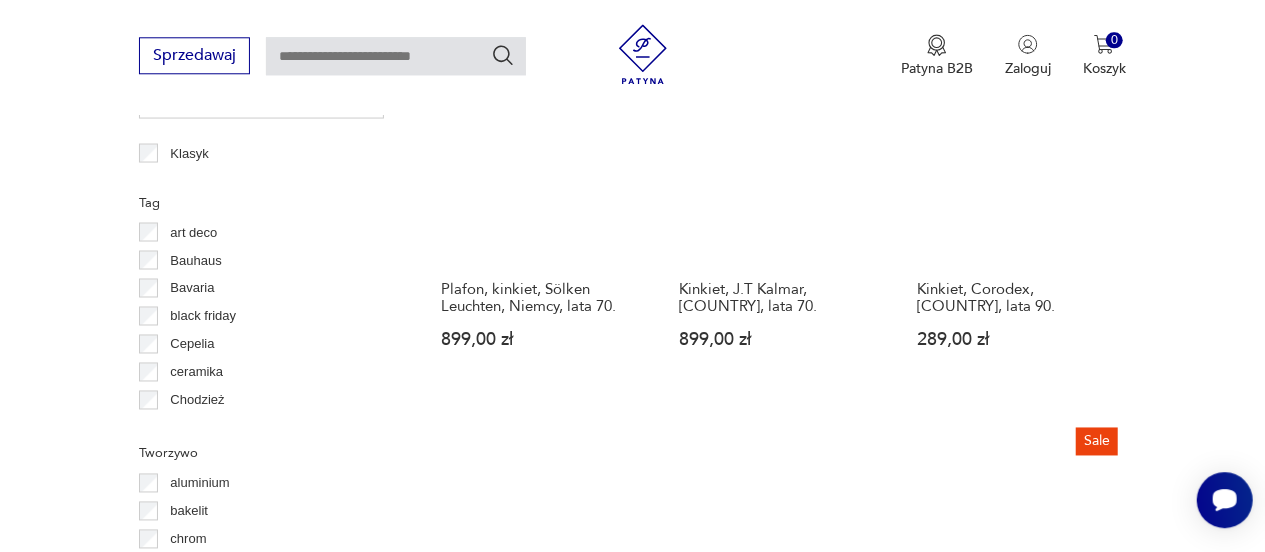 scroll, scrollTop: 1622, scrollLeft: 0, axis: vertical 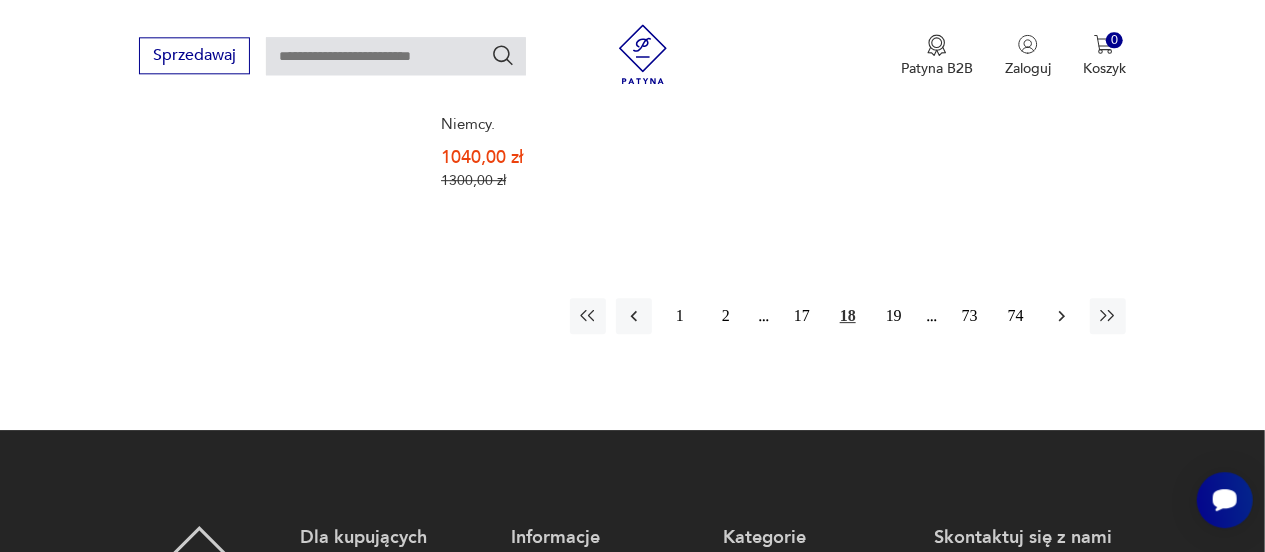 click 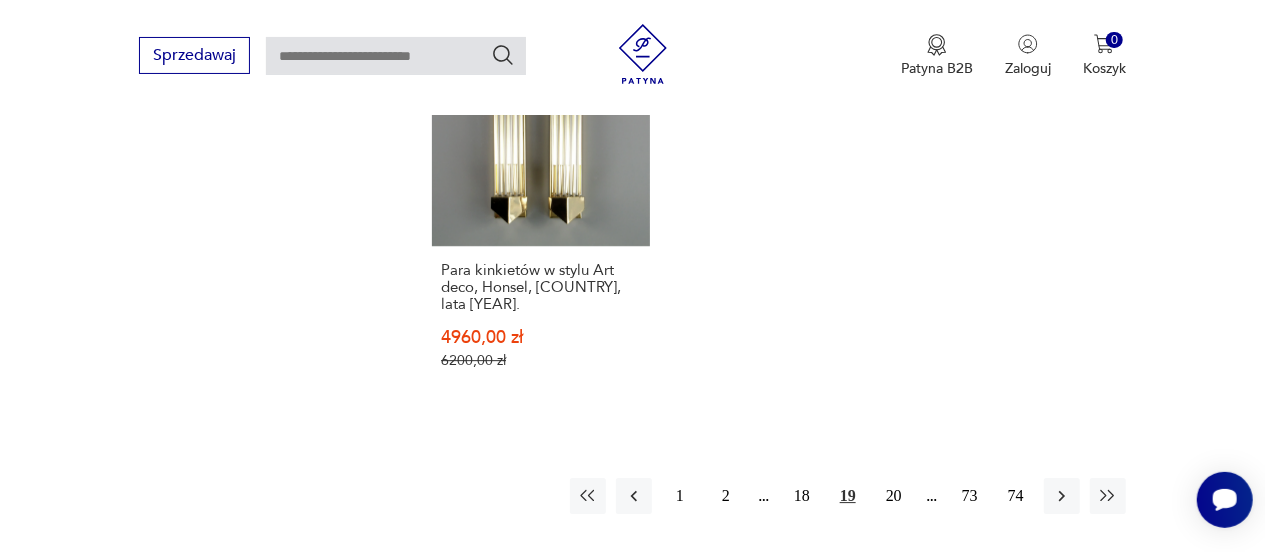 scroll, scrollTop: 2922, scrollLeft: 0, axis: vertical 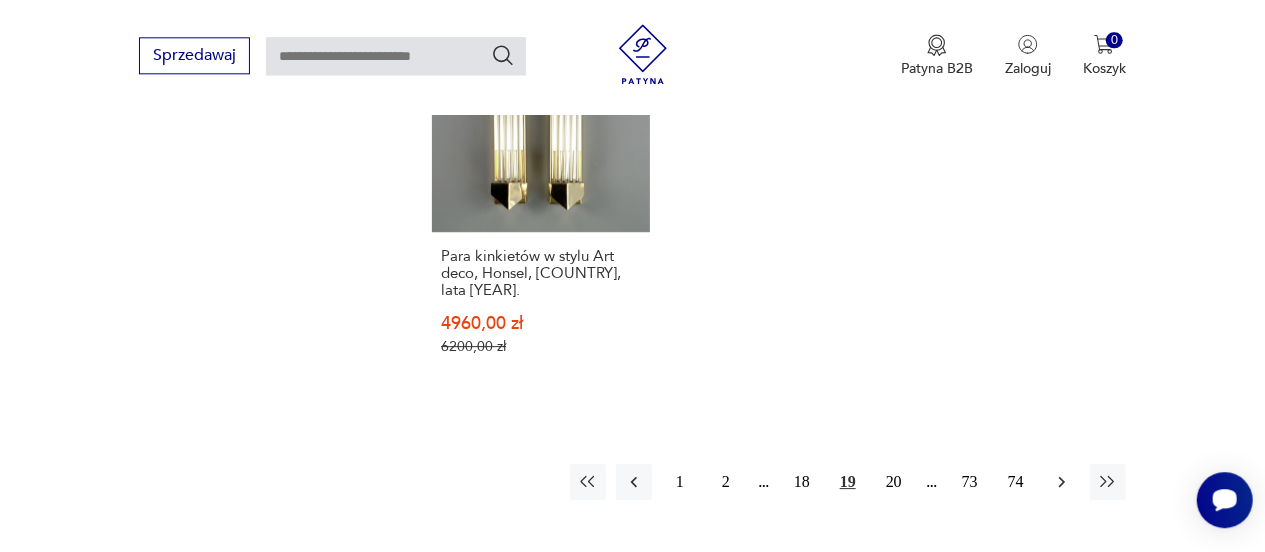 click 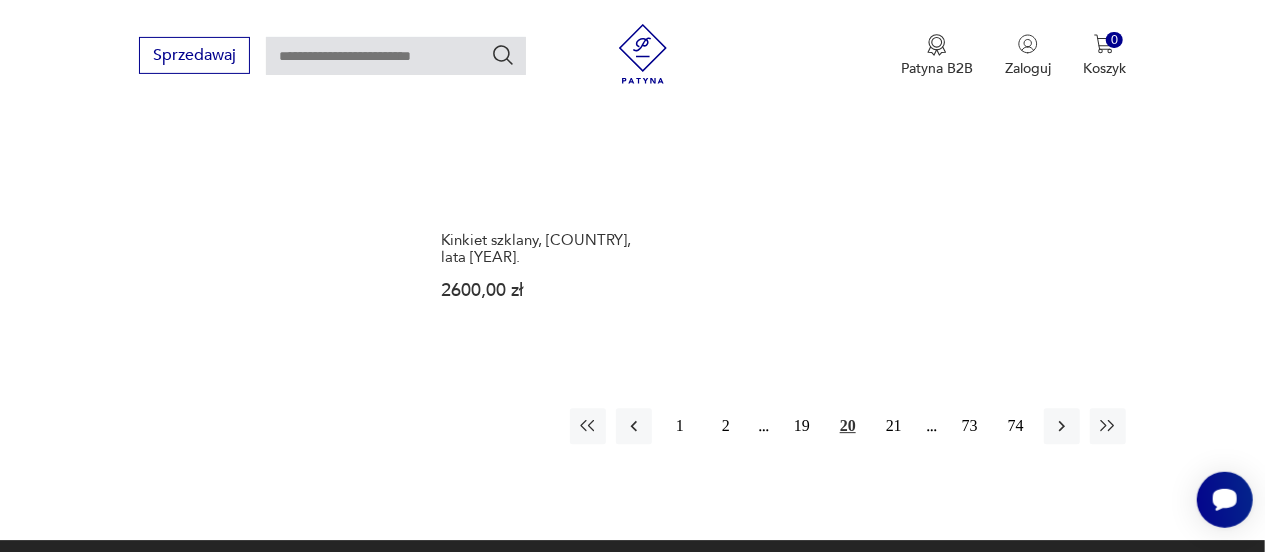 scroll, scrollTop: 2818, scrollLeft: 0, axis: vertical 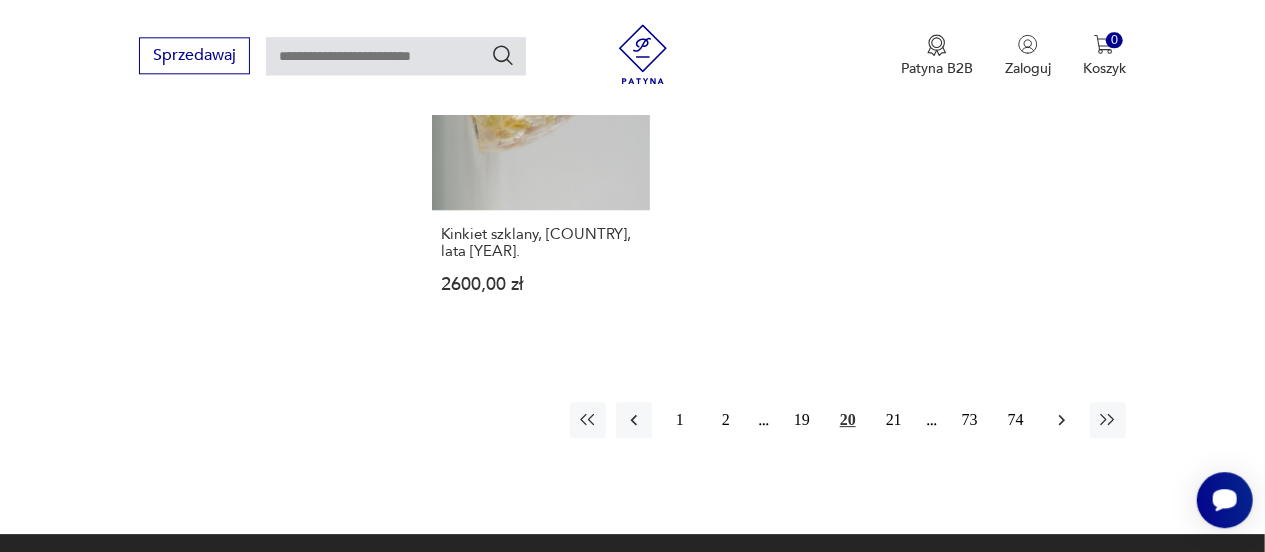 click 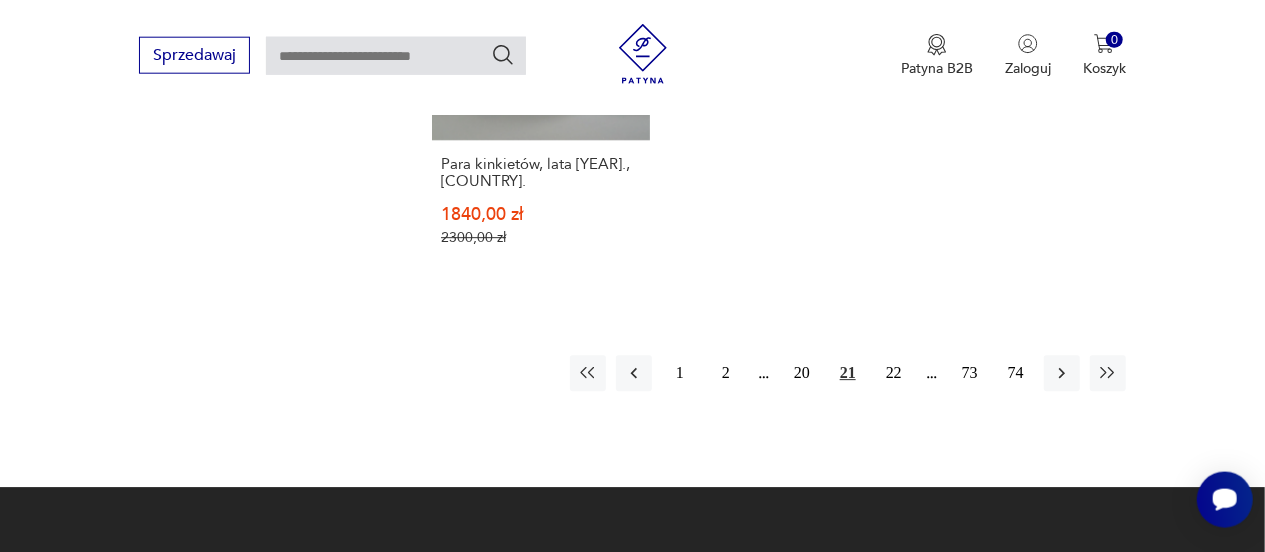 scroll, scrollTop: 2922, scrollLeft: 0, axis: vertical 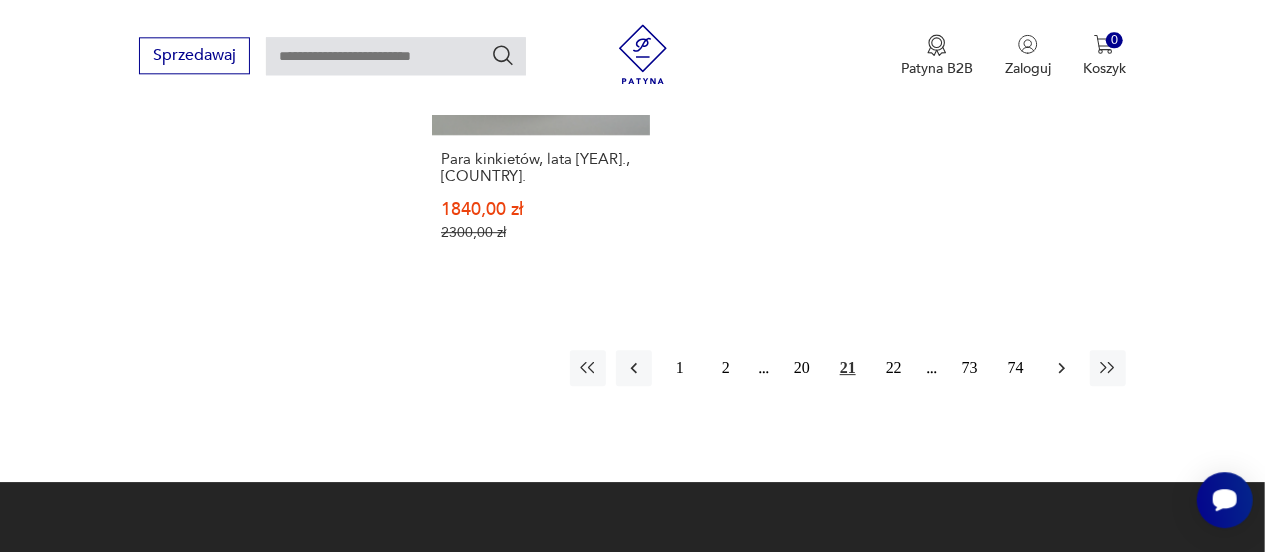 click 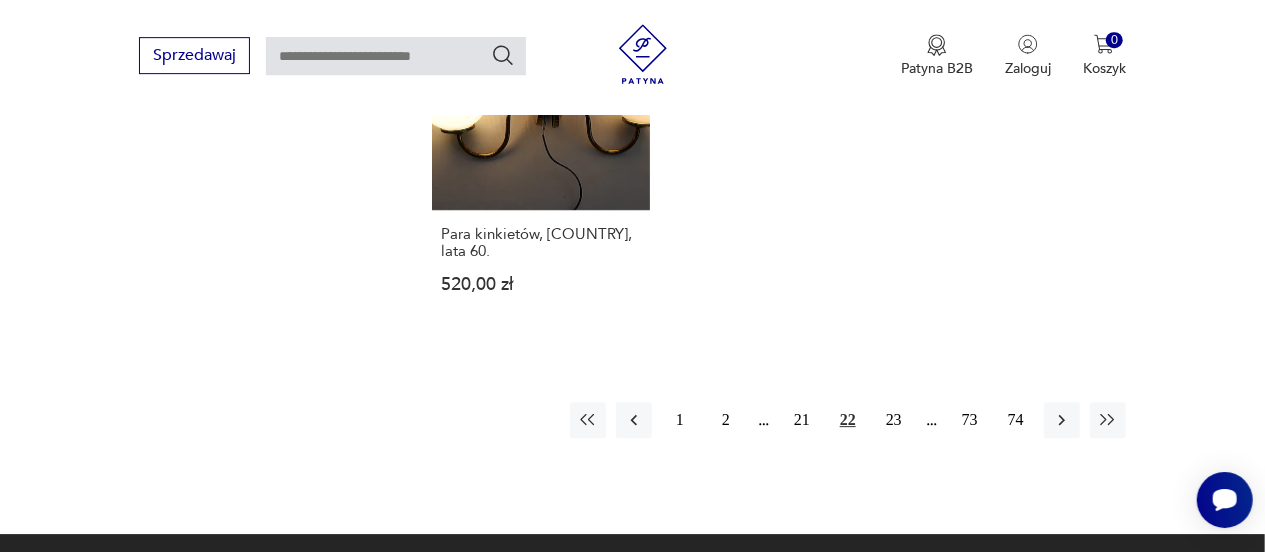 scroll, scrollTop: 2870, scrollLeft: 0, axis: vertical 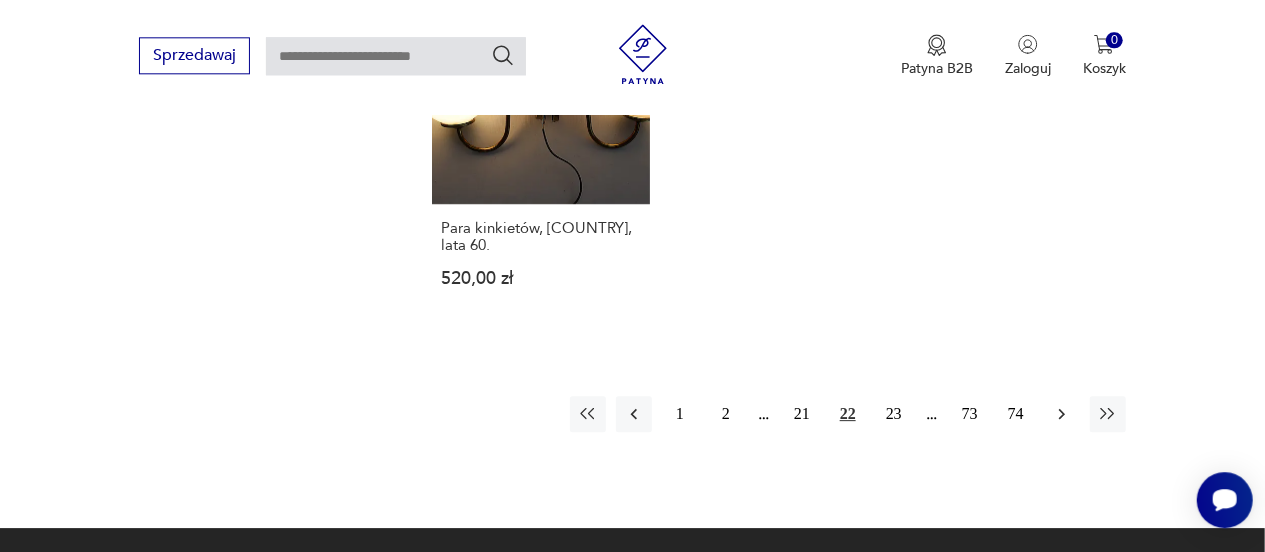click 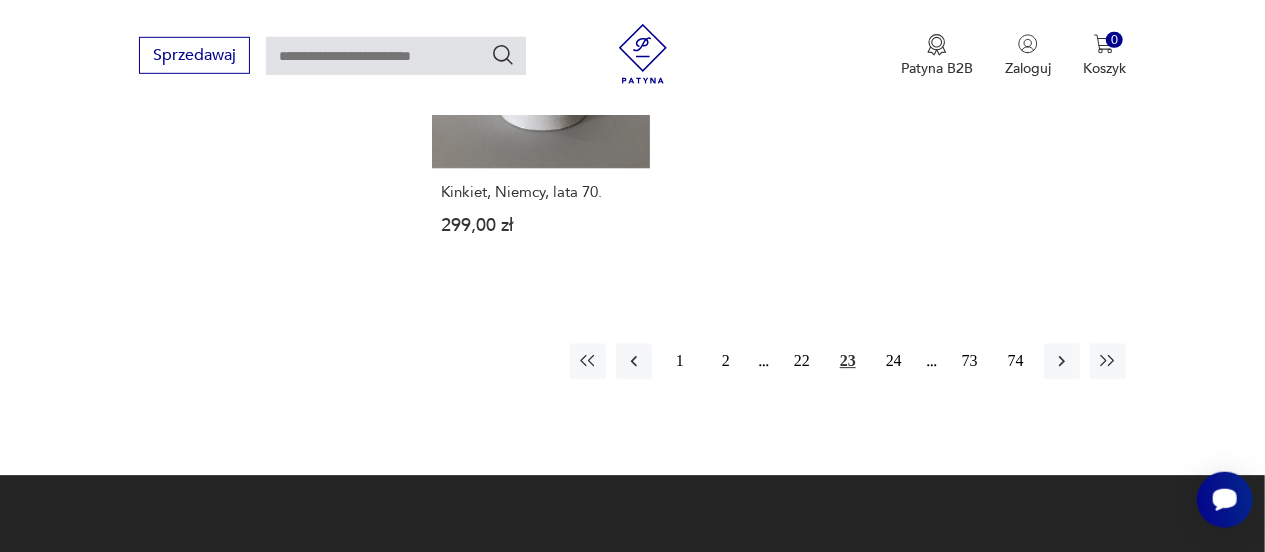 scroll, scrollTop: 2922, scrollLeft: 0, axis: vertical 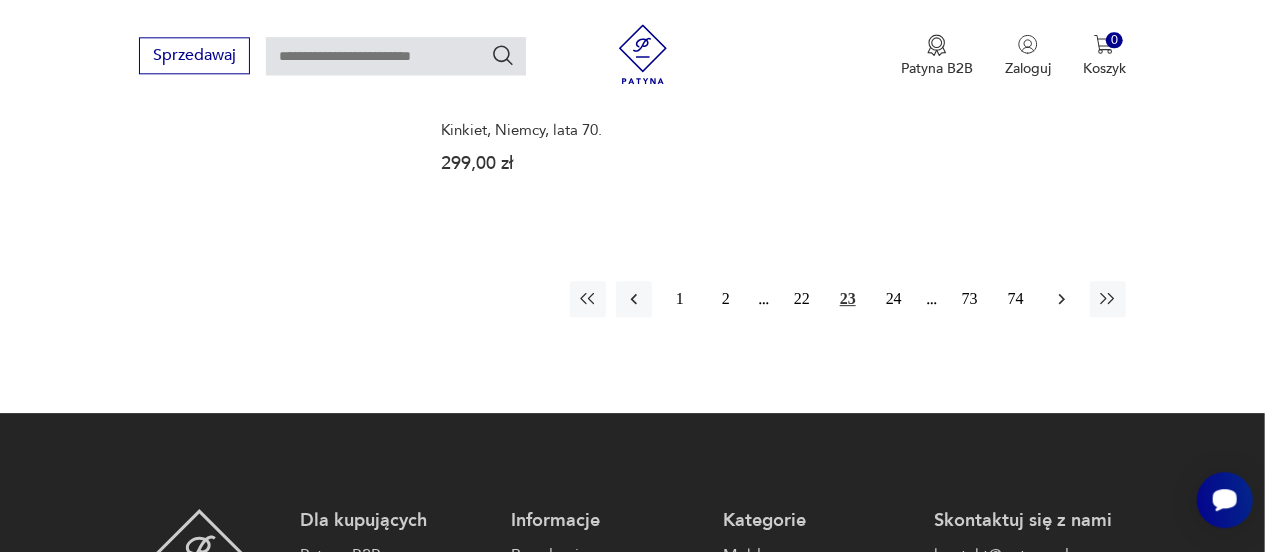 click 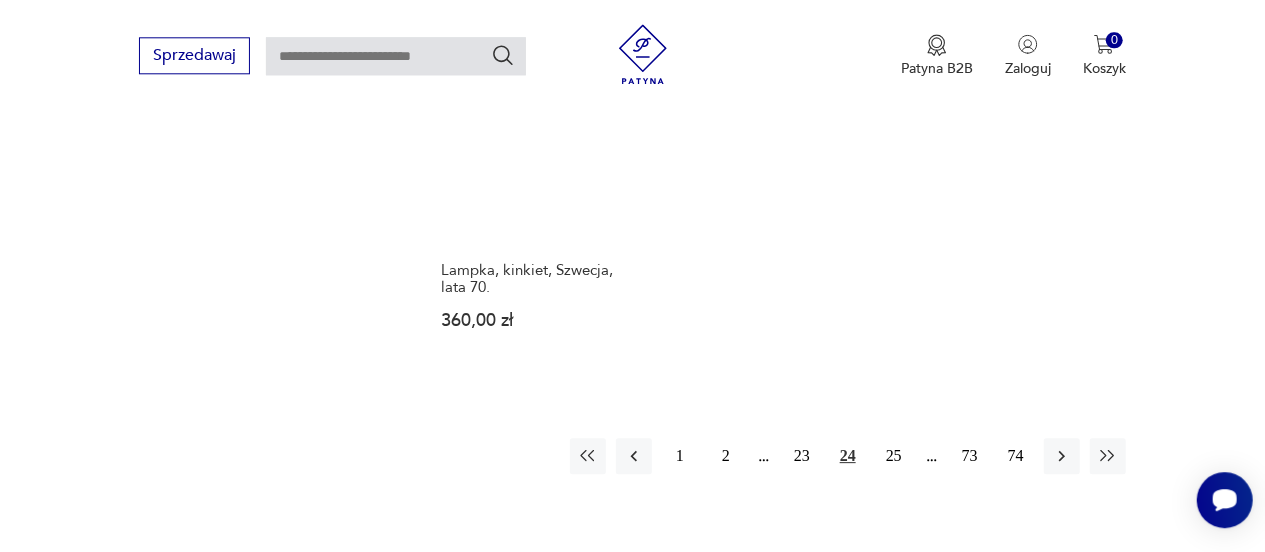 scroll, scrollTop: 2818, scrollLeft: 0, axis: vertical 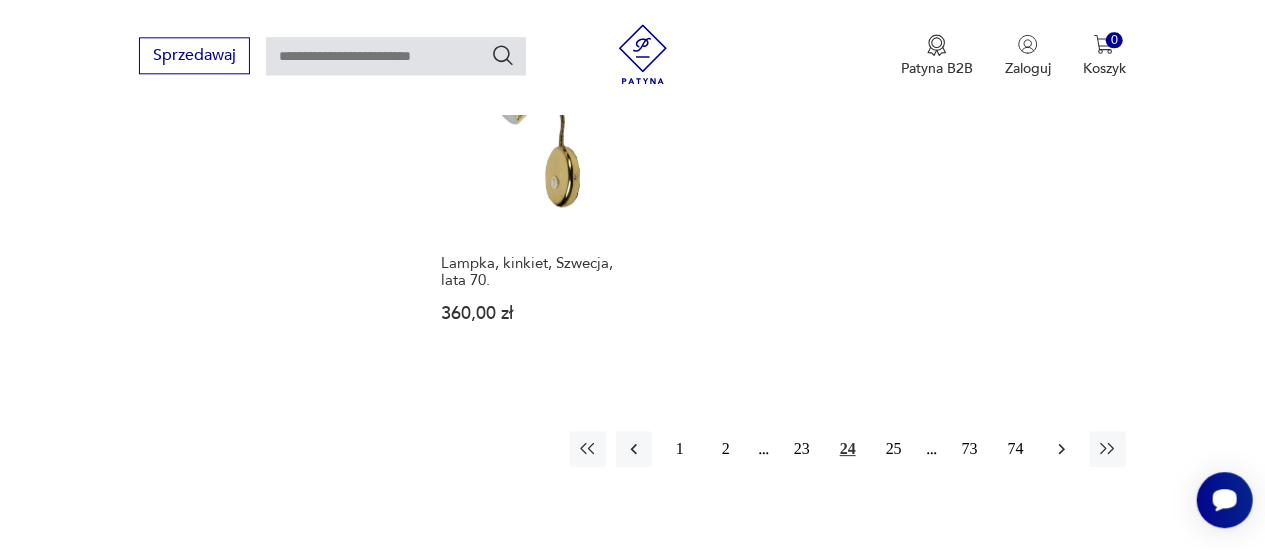 click 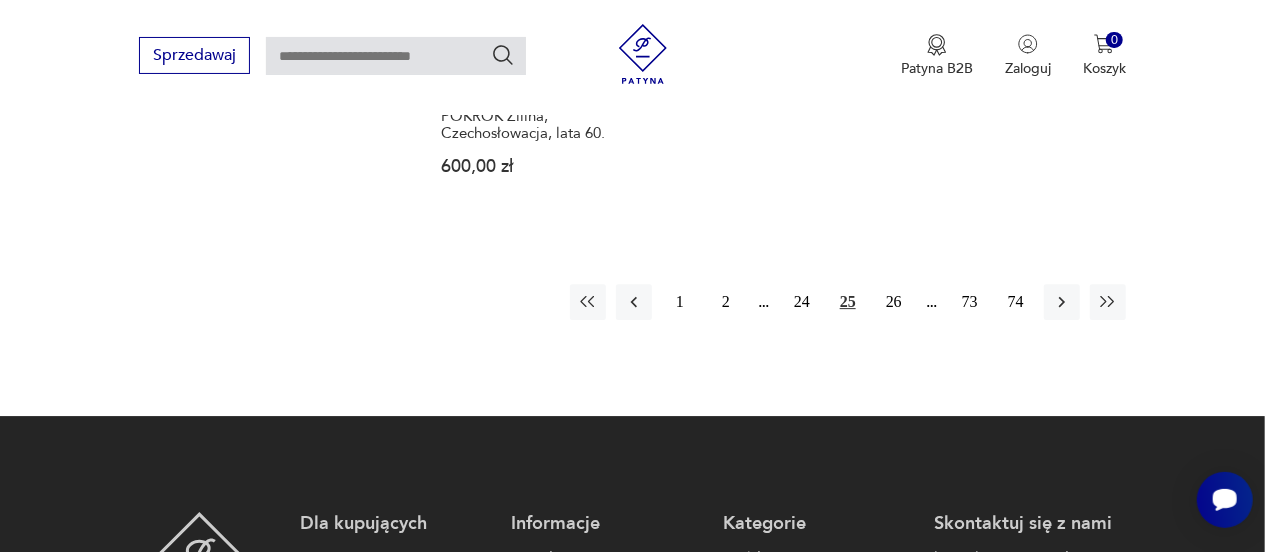 scroll, scrollTop: 3026, scrollLeft: 0, axis: vertical 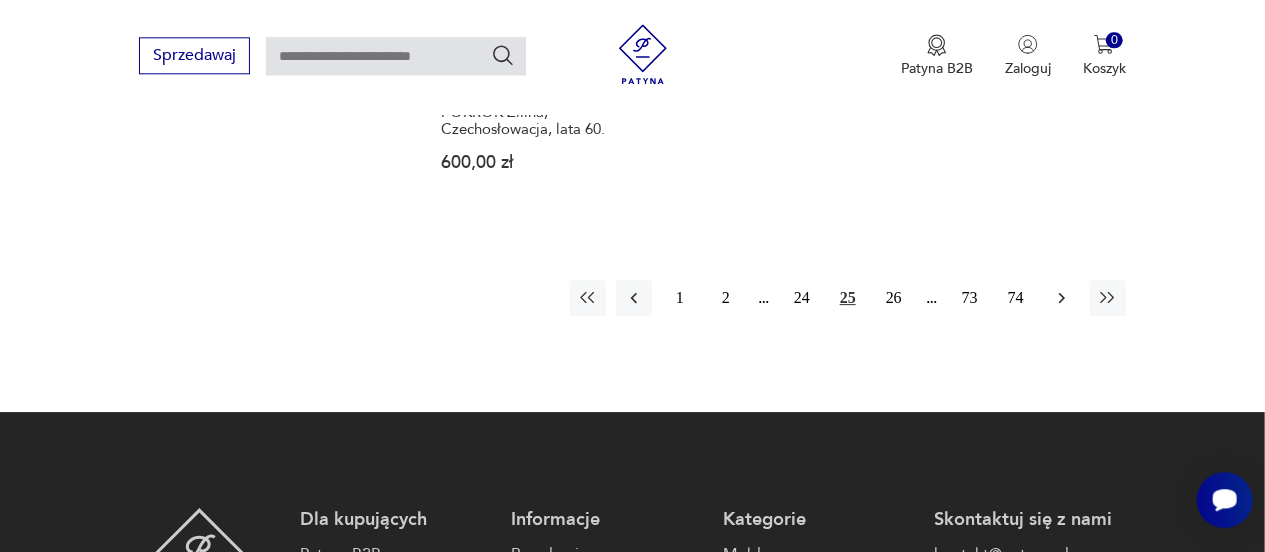 click 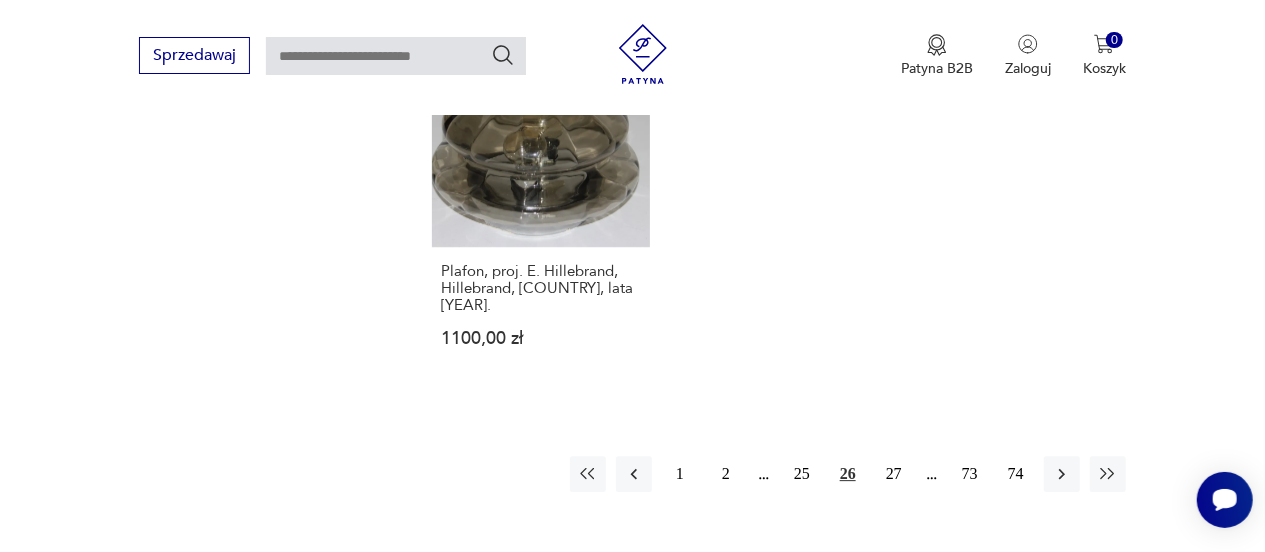 scroll, scrollTop: 2870, scrollLeft: 0, axis: vertical 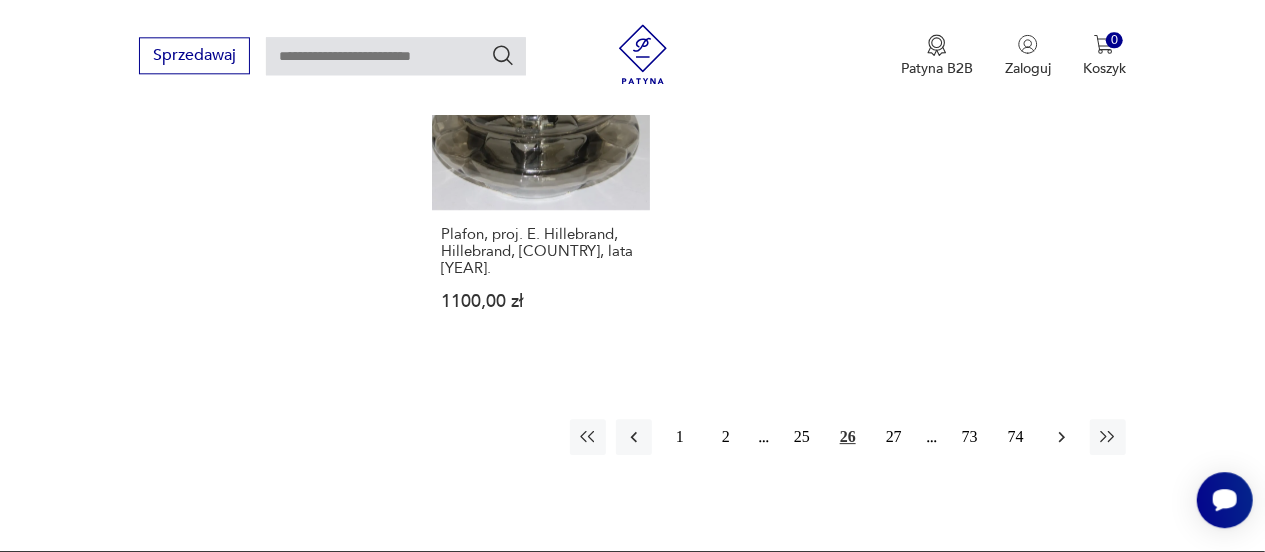 click 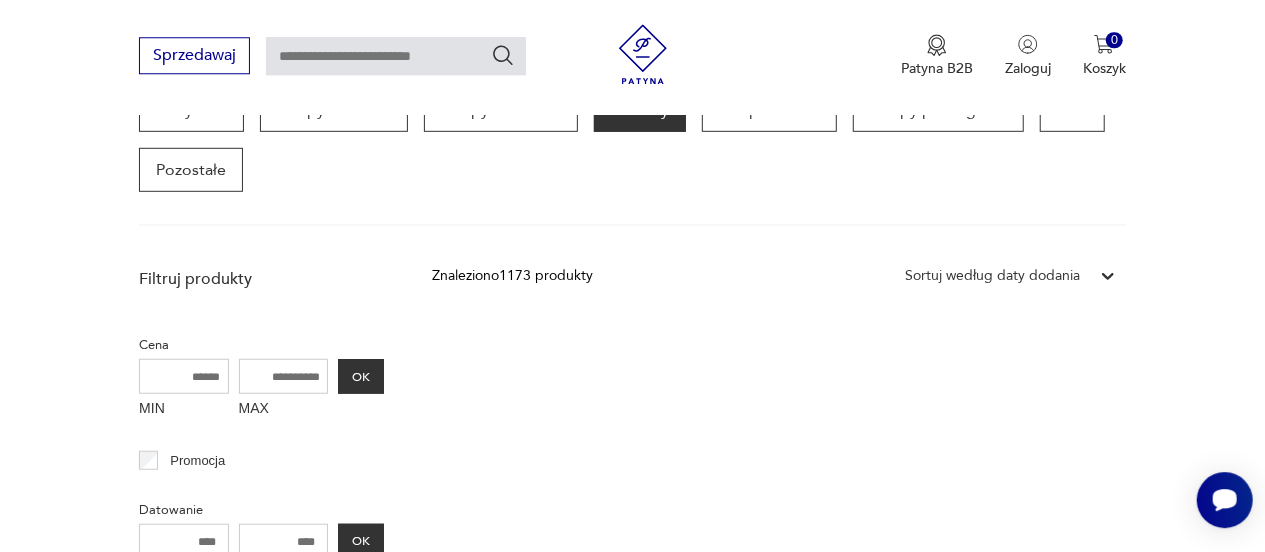 scroll, scrollTop: 582, scrollLeft: 0, axis: vertical 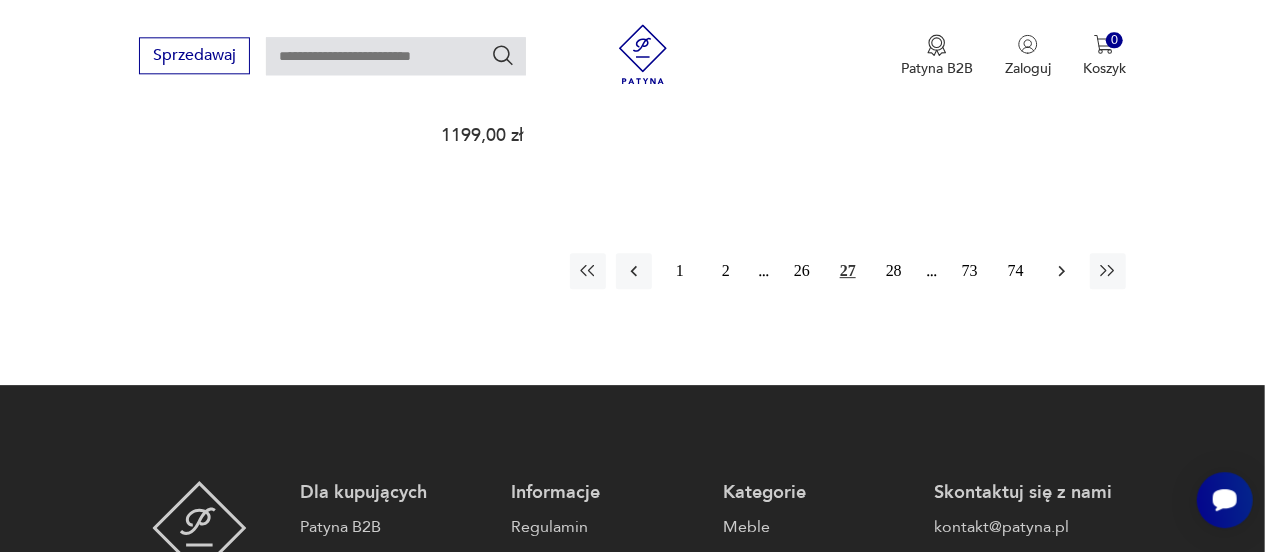 click 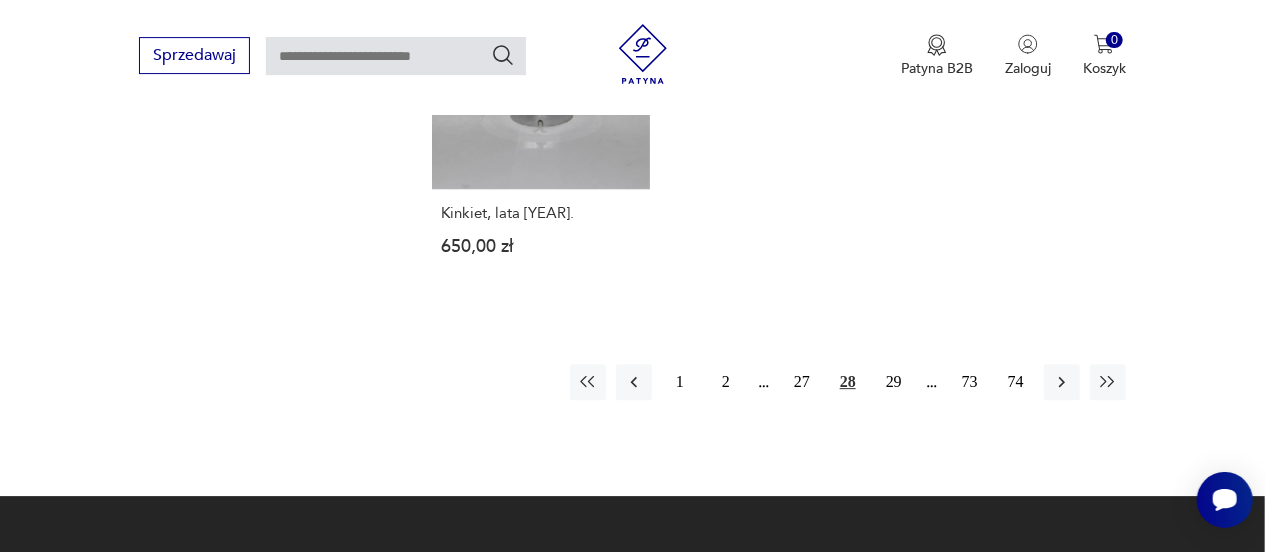 scroll, scrollTop: 2870, scrollLeft: 0, axis: vertical 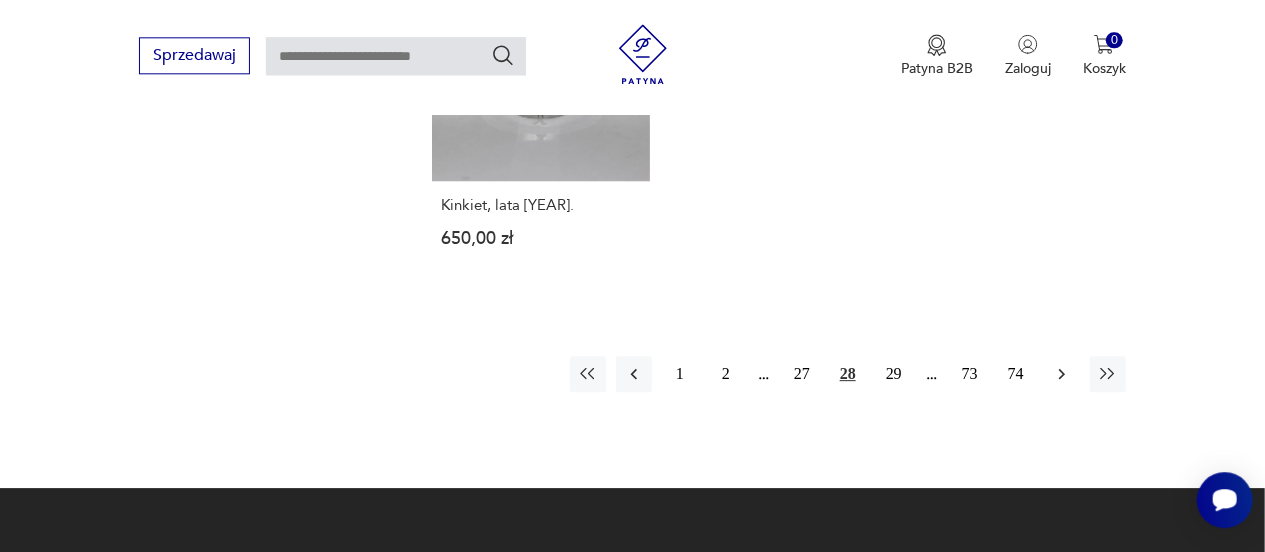 click at bounding box center [1062, 374] 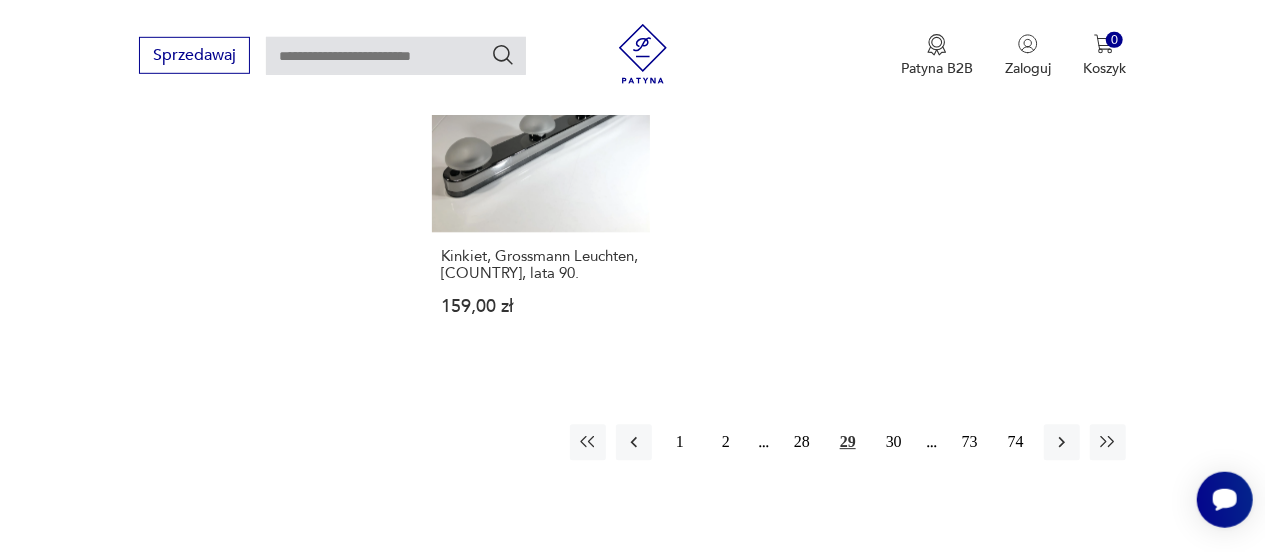 scroll, scrollTop: 2870, scrollLeft: 0, axis: vertical 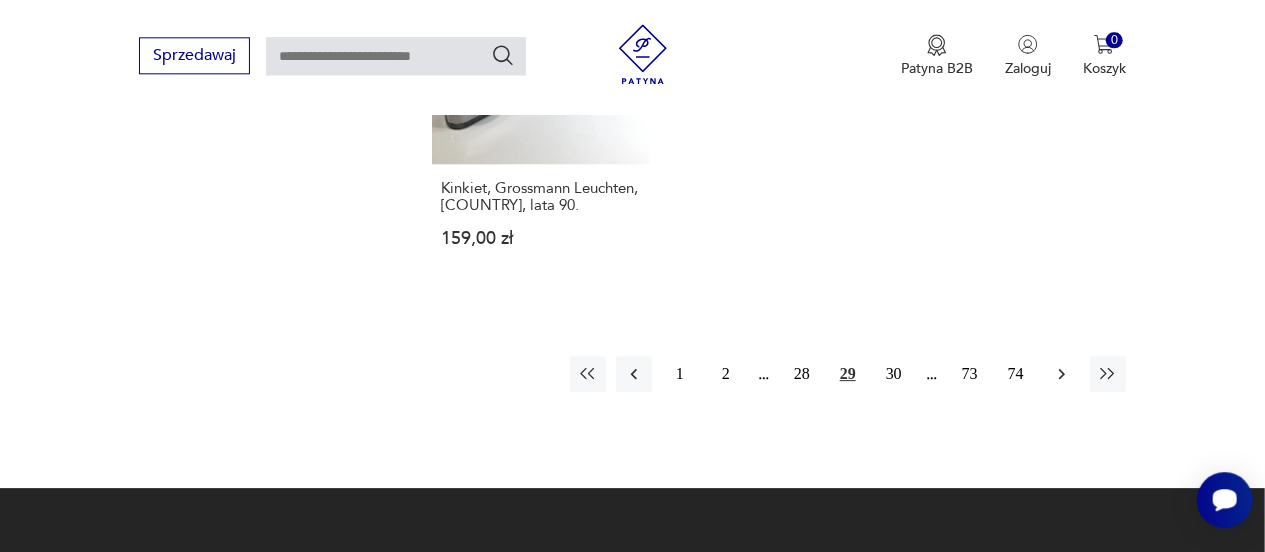 click 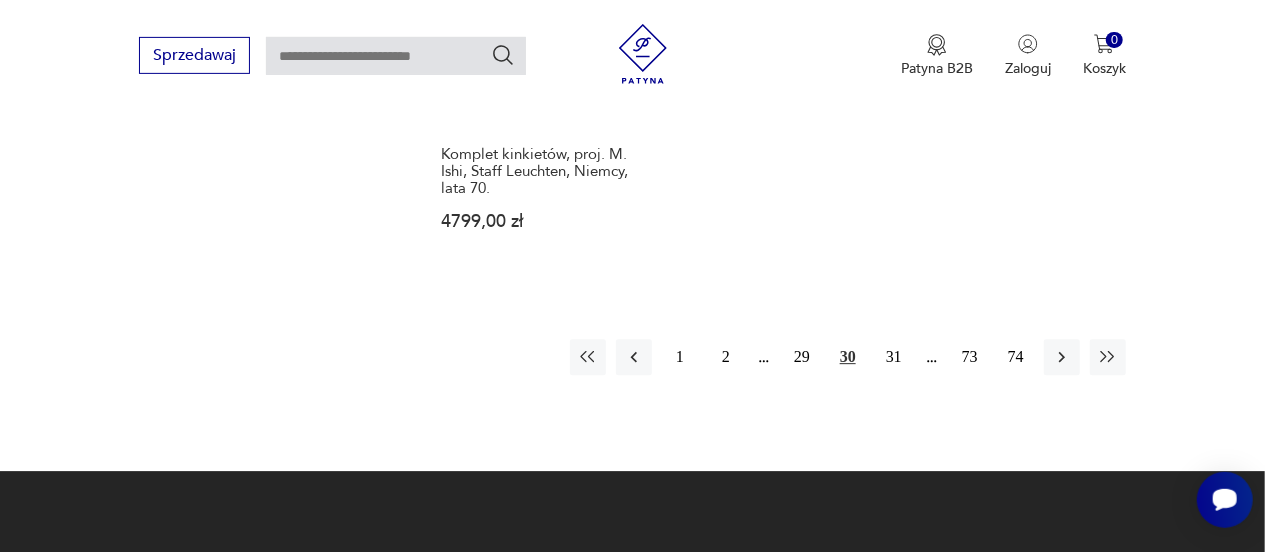 scroll, scrollTop: 2870, scrollLeft: 0, axis: vertical 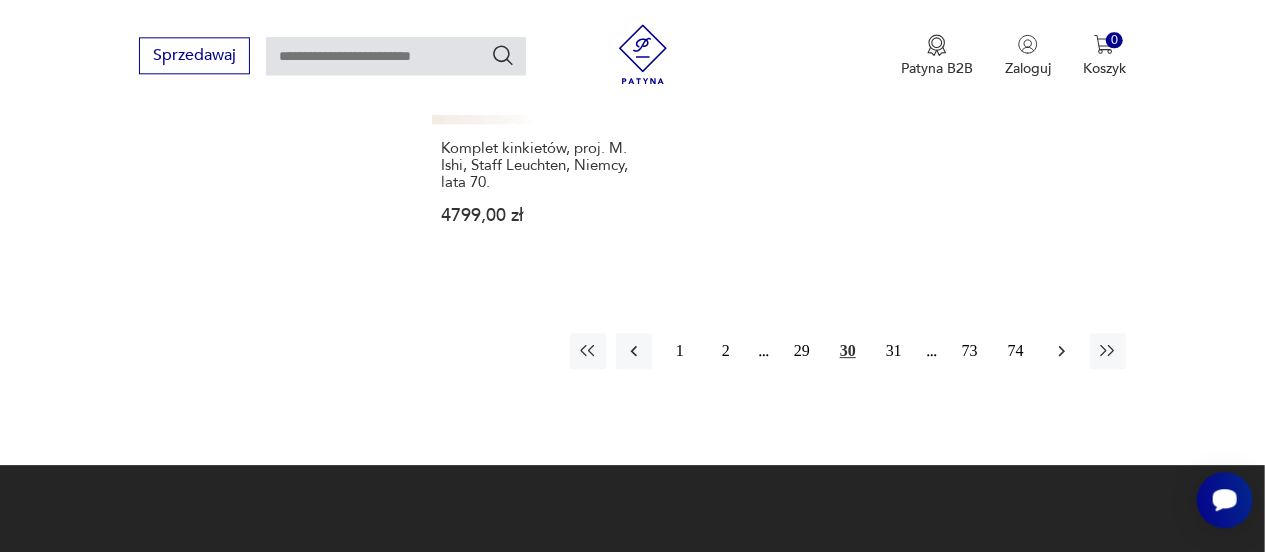 click 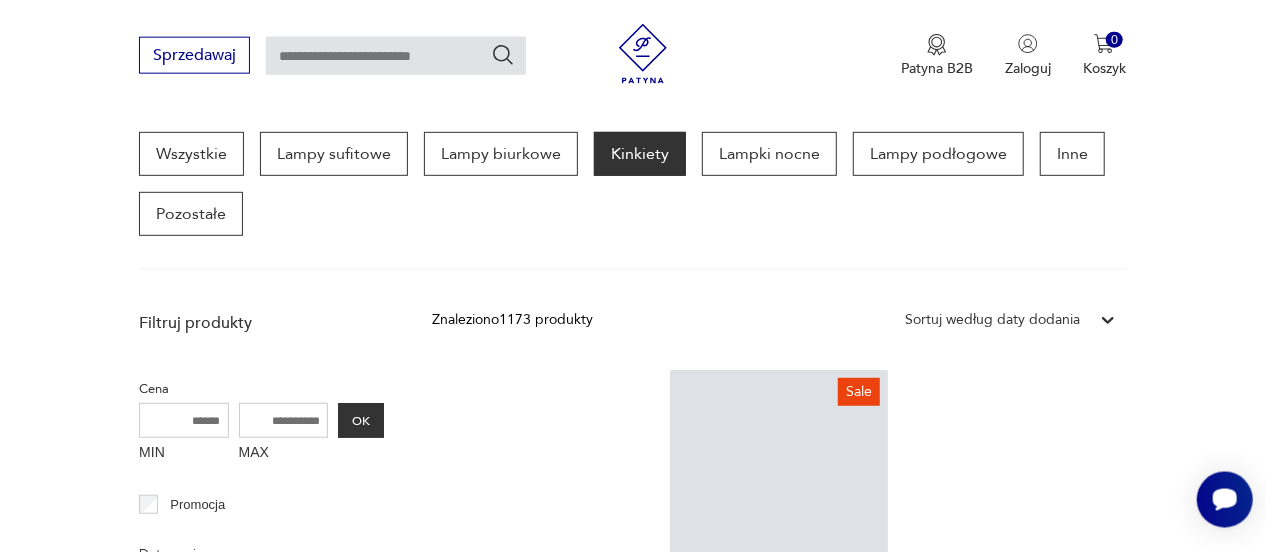 scroll, scrollTop: 530, scrollLeft: 0, axis: vertical 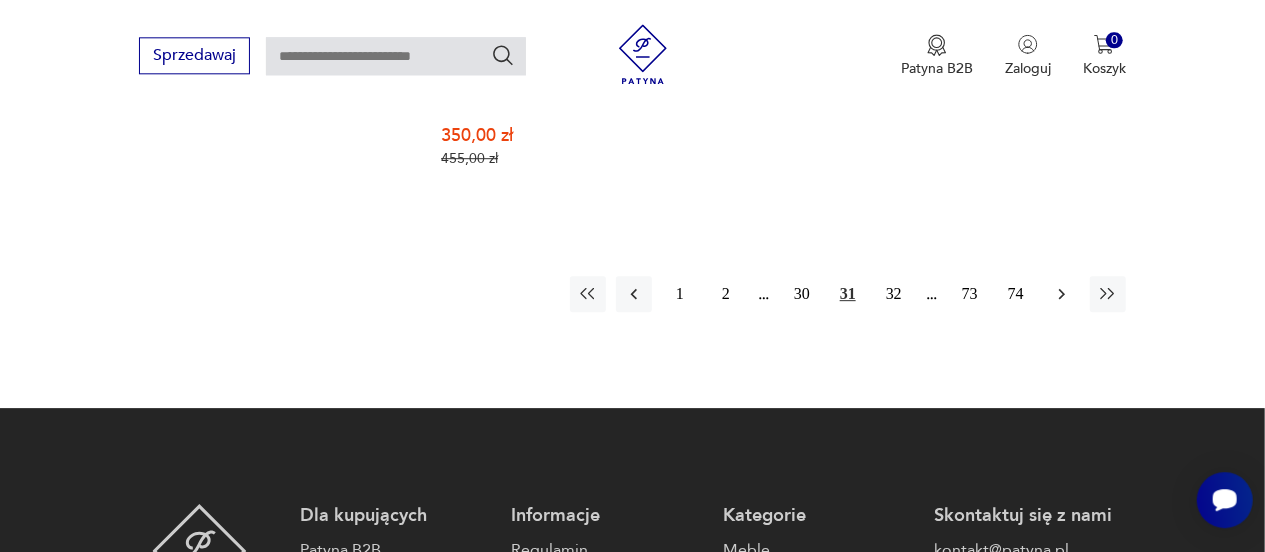 click at bounding box center (1062, 294) 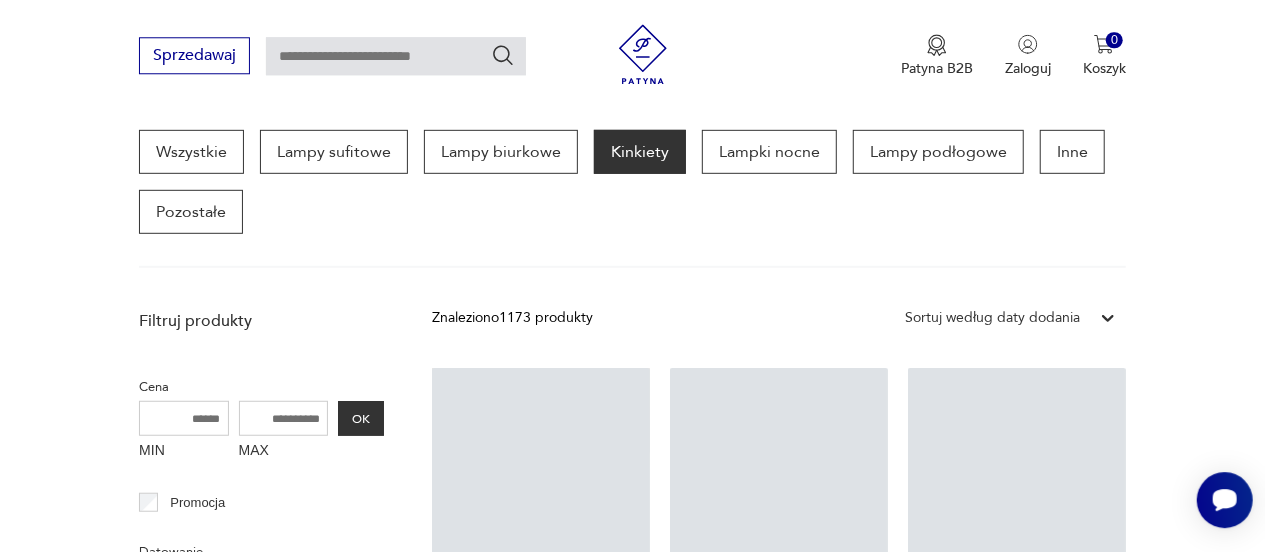 scroll, scrollTop: 530, scrollLeft: 0, axis: vertical 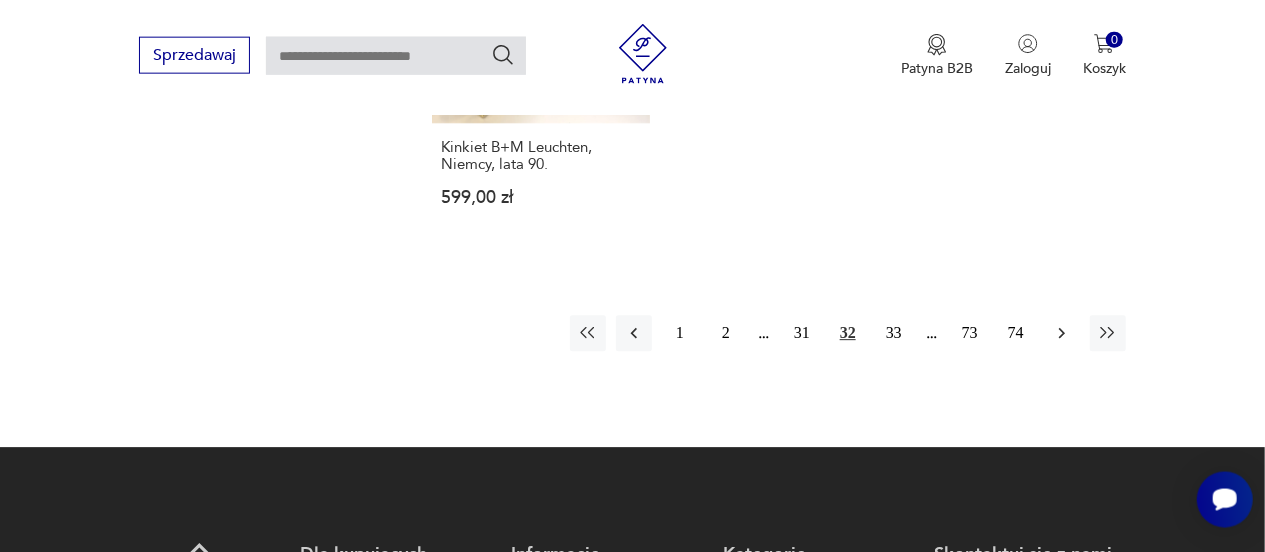 click at bounding box center (1062, 334) 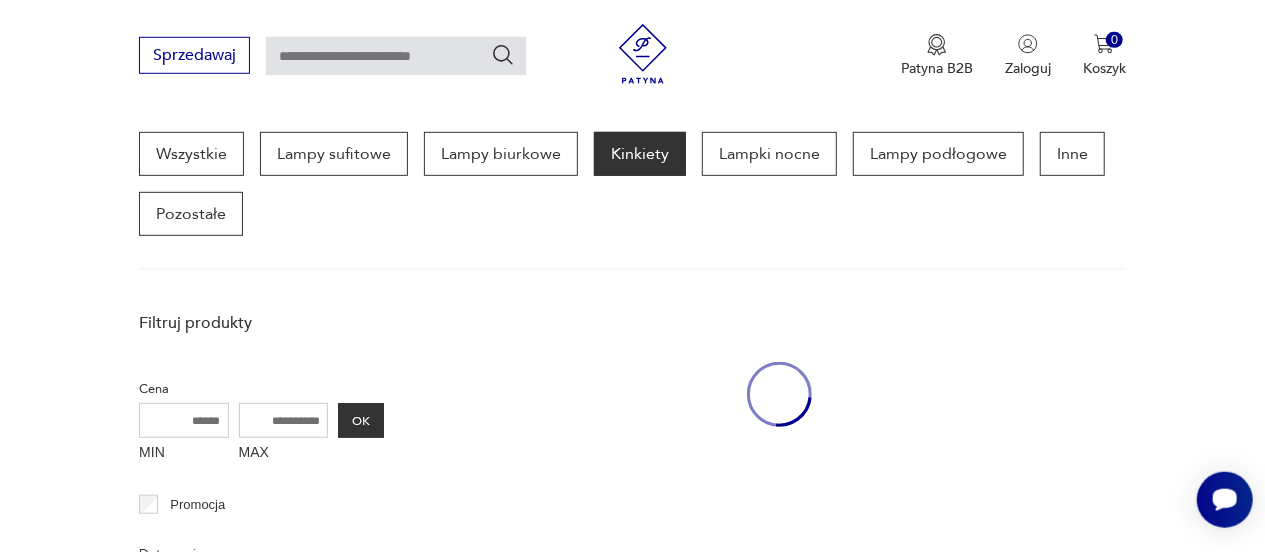 scroll, scrollTop: 530, scrollLeft: 0, axis: vertical 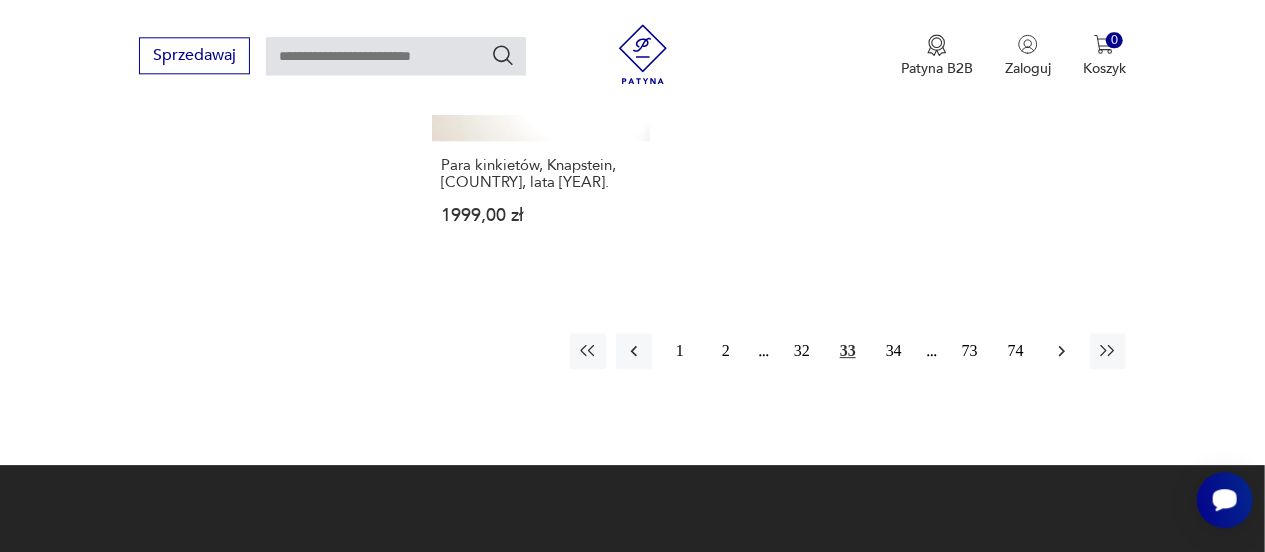 click 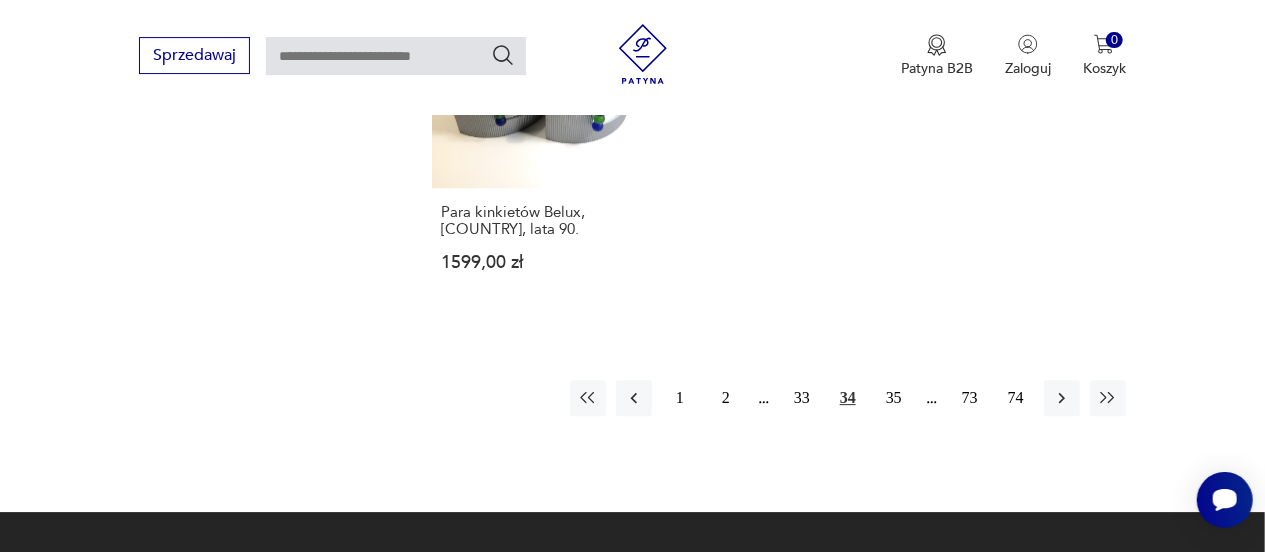 scroll, scrollTop: 2974, scrollLeft: 0, axis: vertical 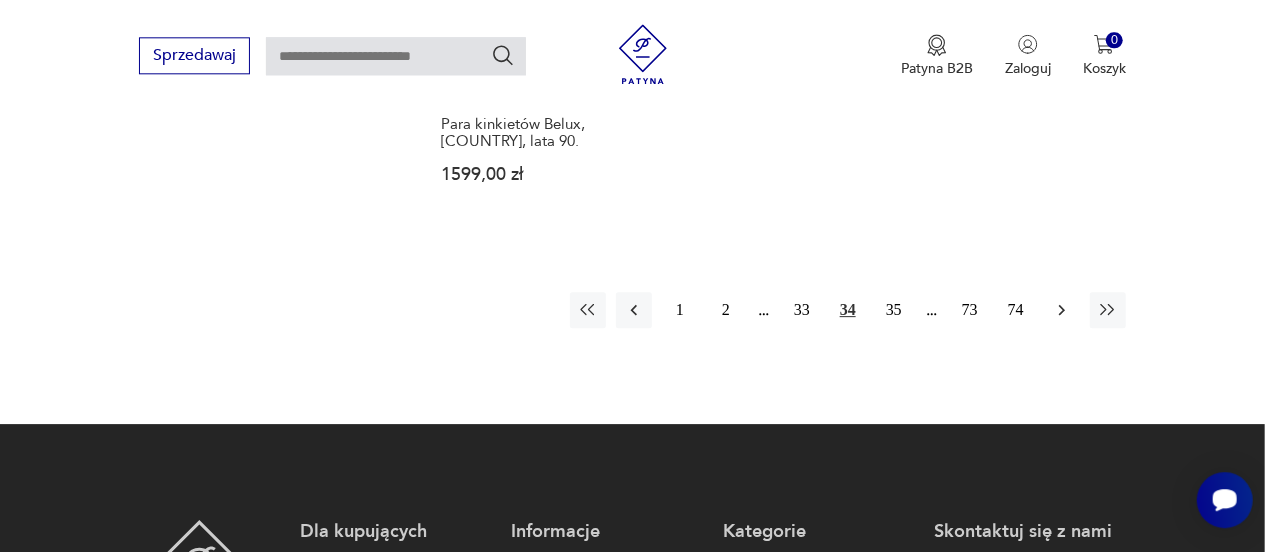 click 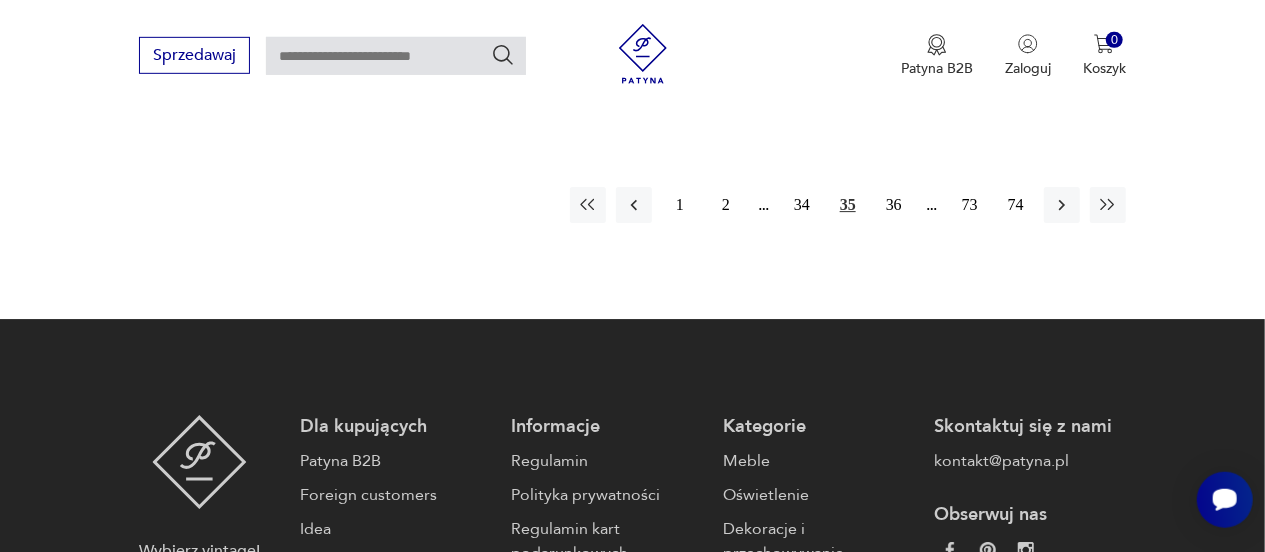 scroll, scrollTop: 3182, scrollLeft: 0, axis: vertical 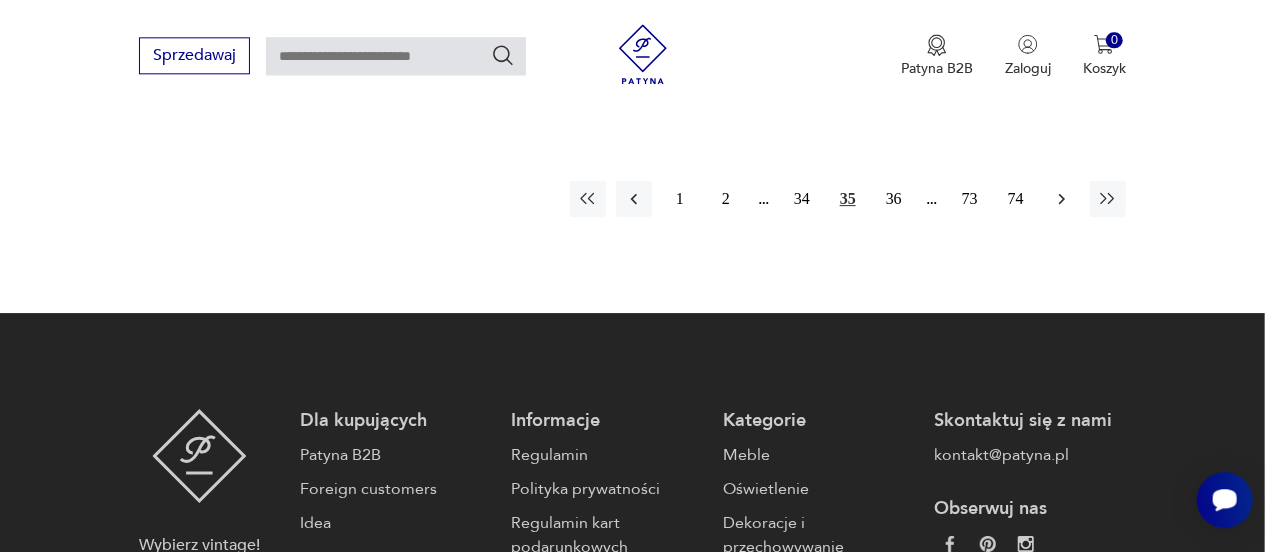 click 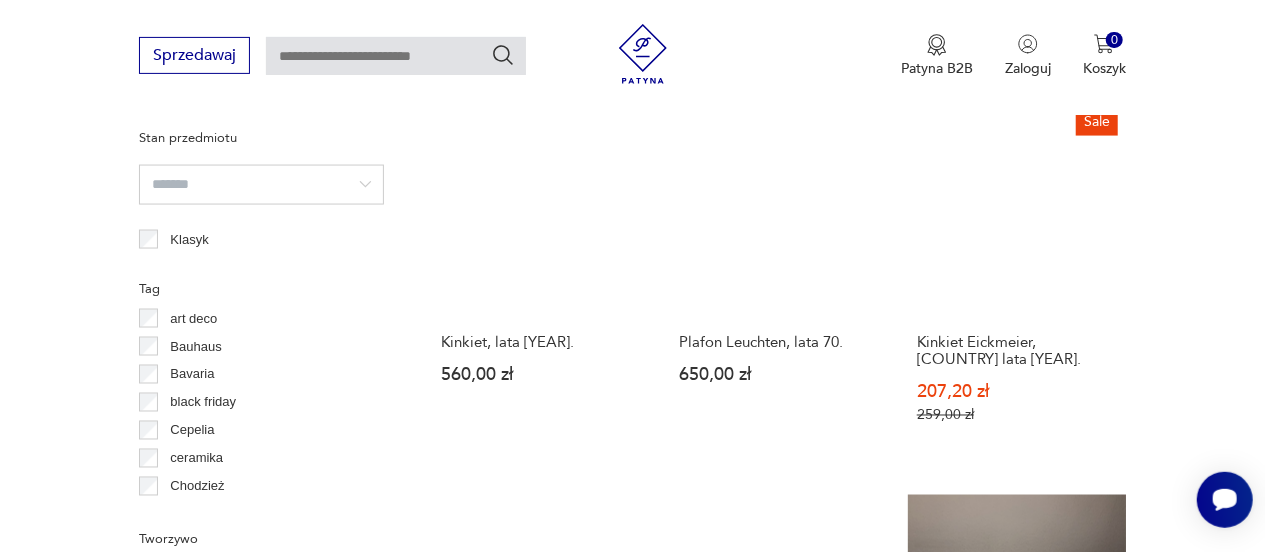 scroll, scrollTop: 1466, scrollLeft: 0, axis: vertical 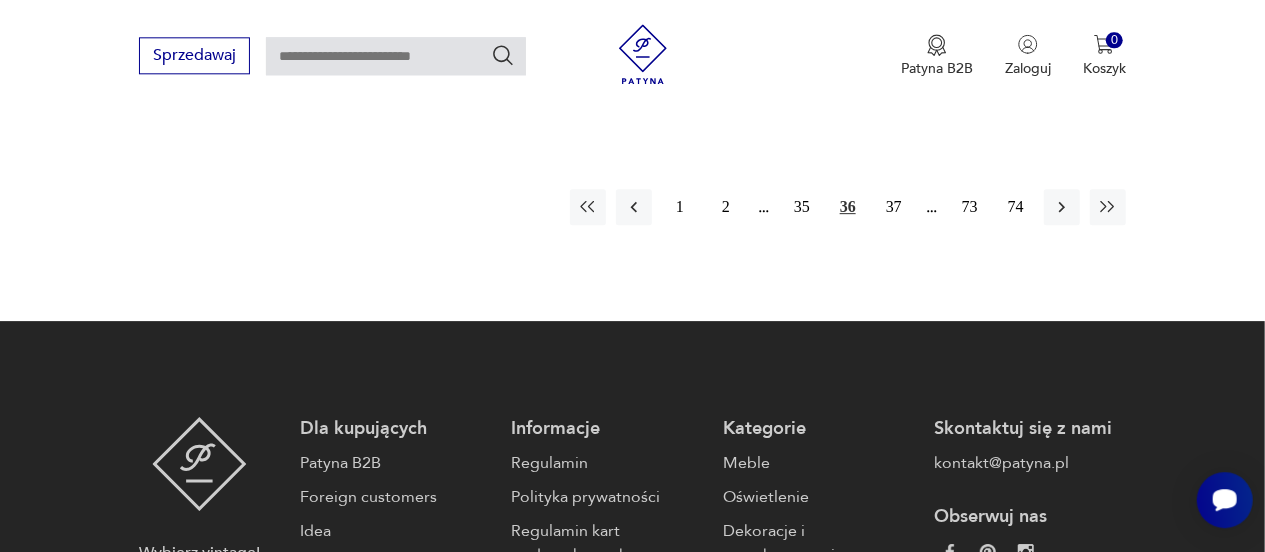 click 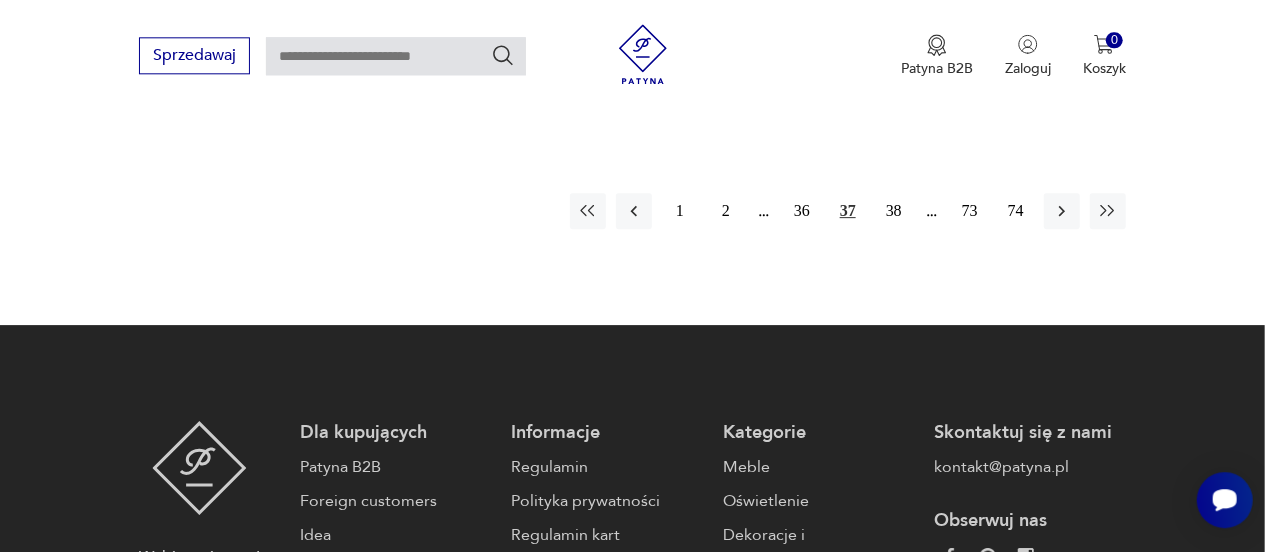 click 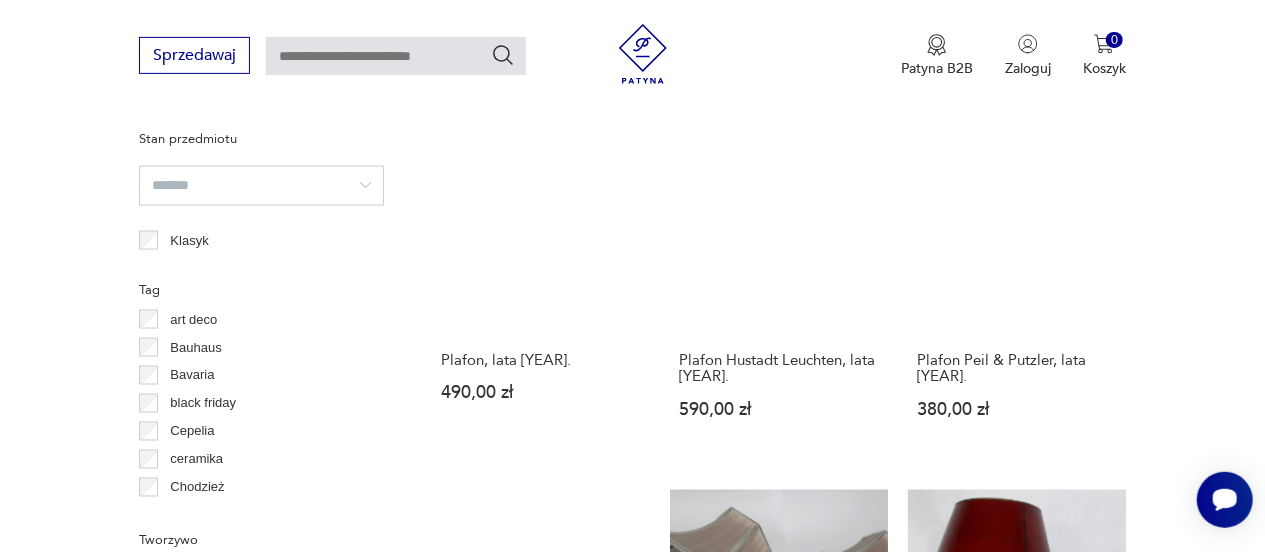 scroll, scrollTop: 1518, scrollLeft: 0, axis: vertical 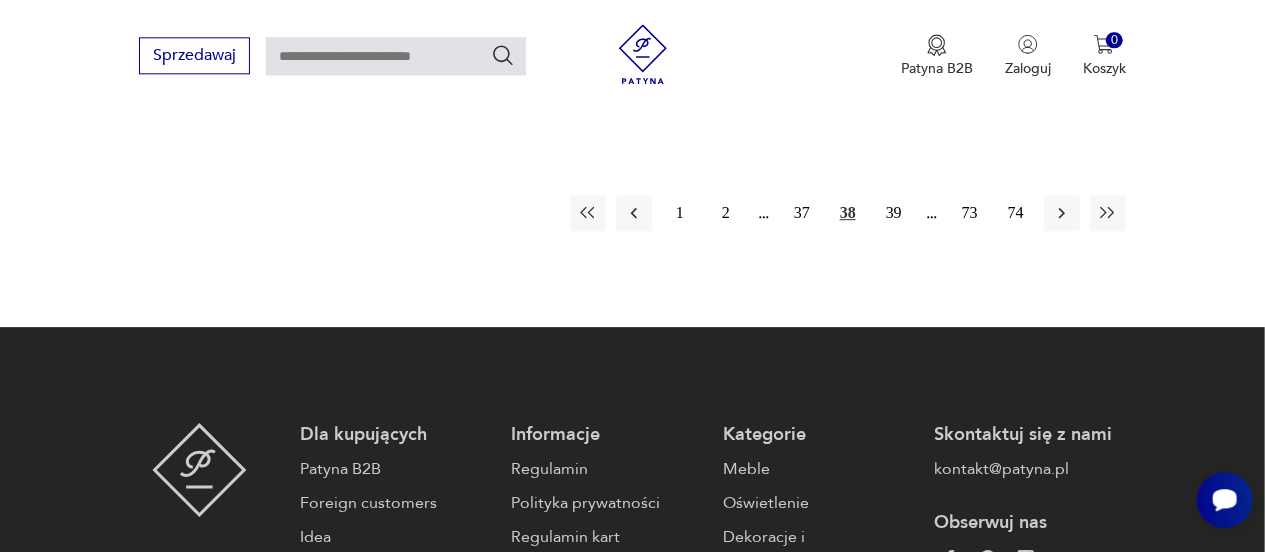 click at bounding box center (1062, 213) 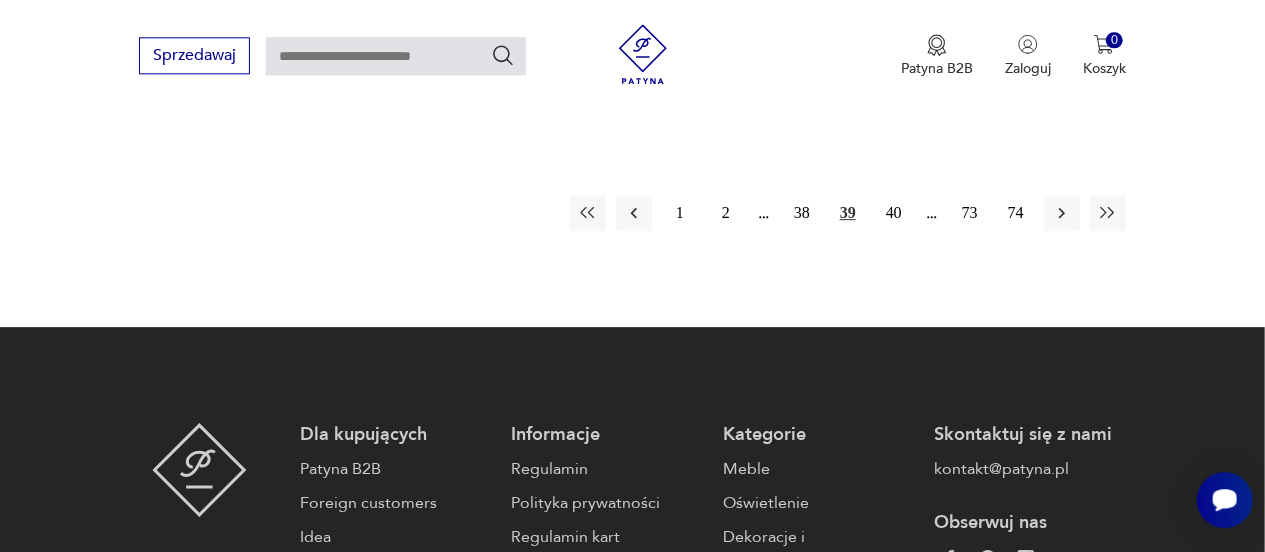 click at bounding box center [1062, 213] 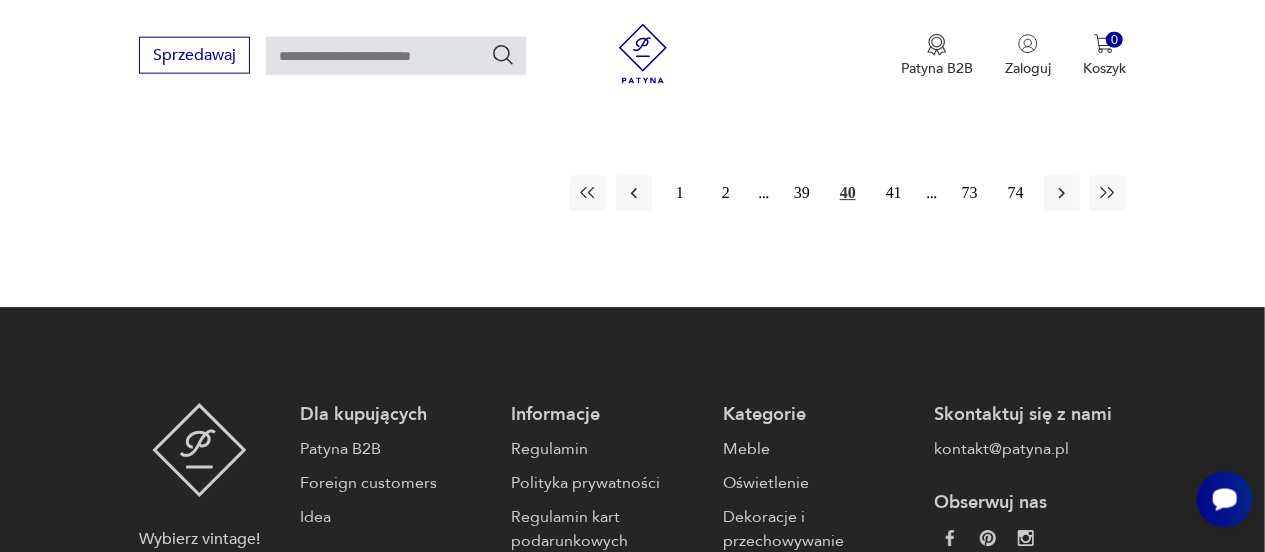 click at bounding box center (1062, 194) 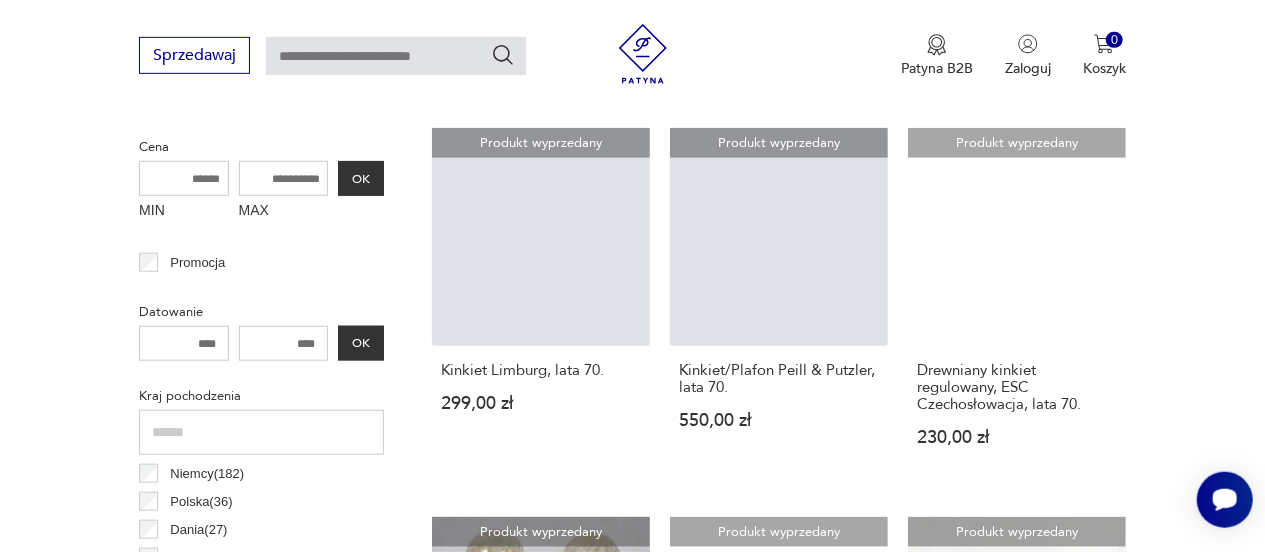 scroll, scrollTop: 790, scrollLeft: 0, axis: vertical 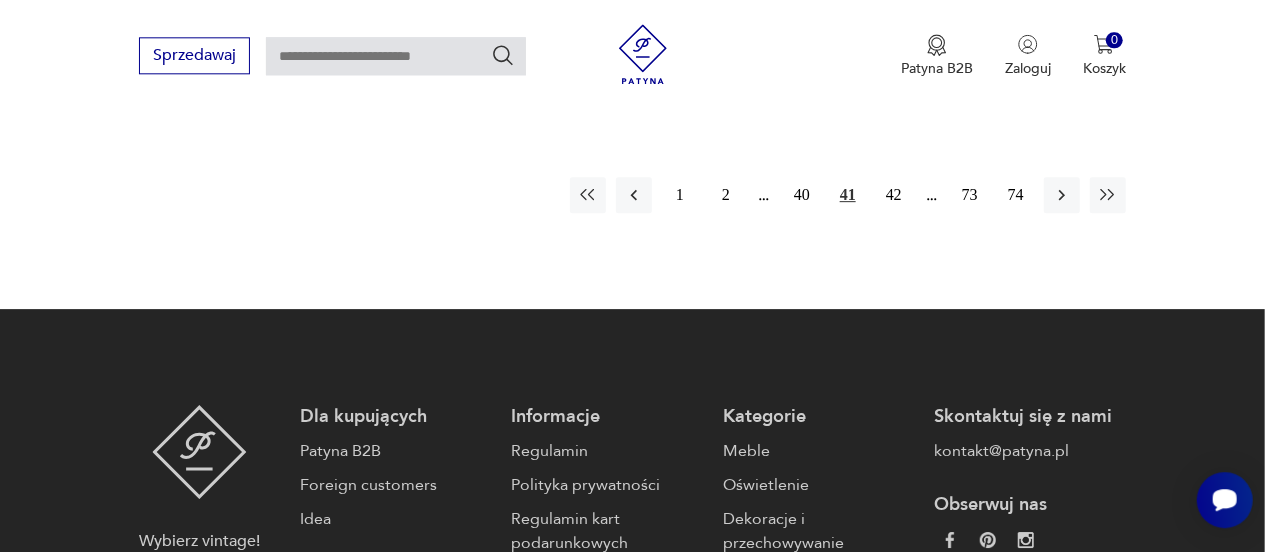 click at bounding box center [1062, 195] 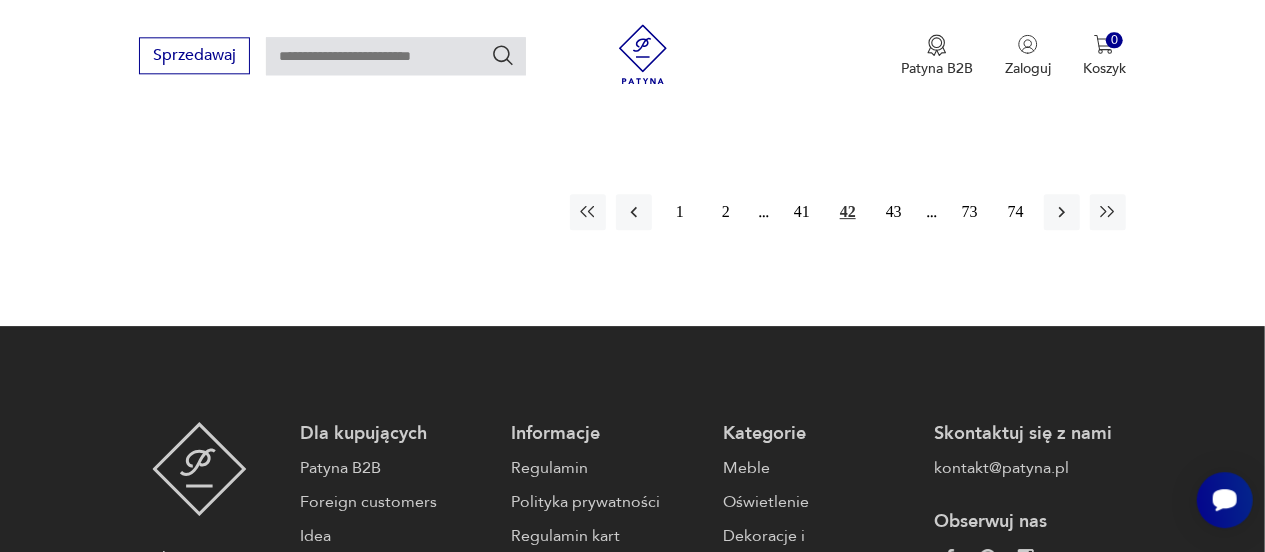 click at bounding box center (1062, 212) 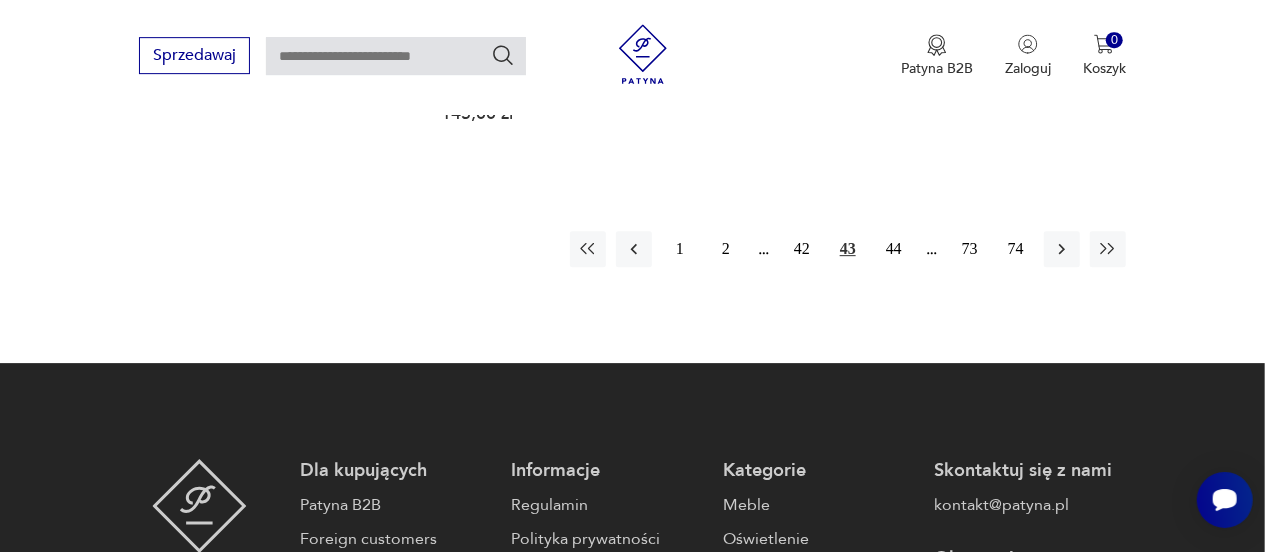 scroll, scrollTop: 3026, scrollLeft: 0, axis: vertical 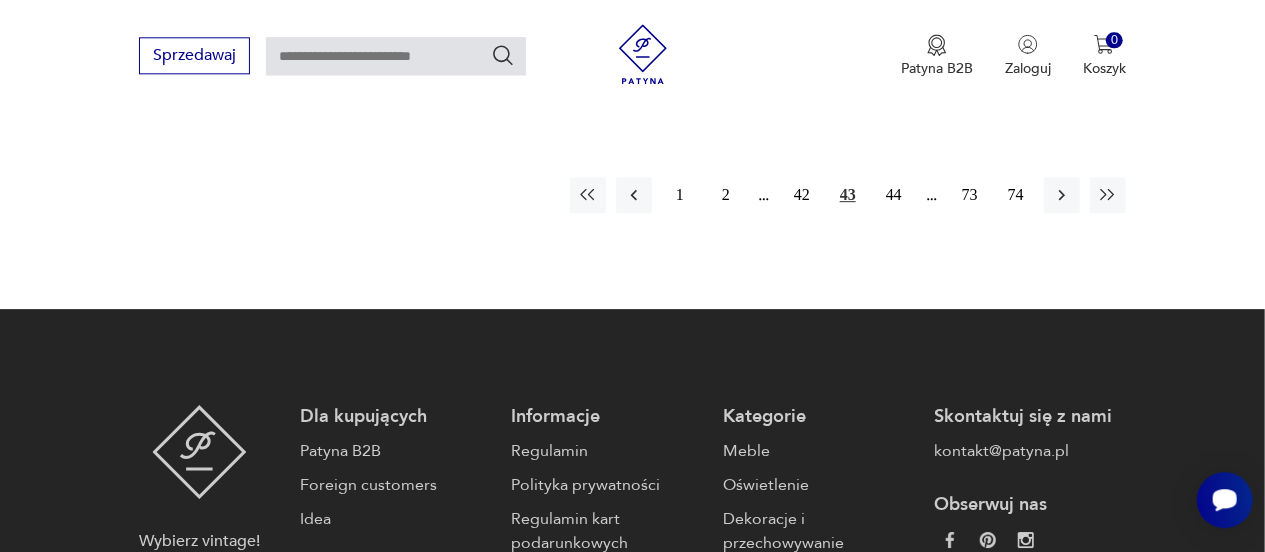 click 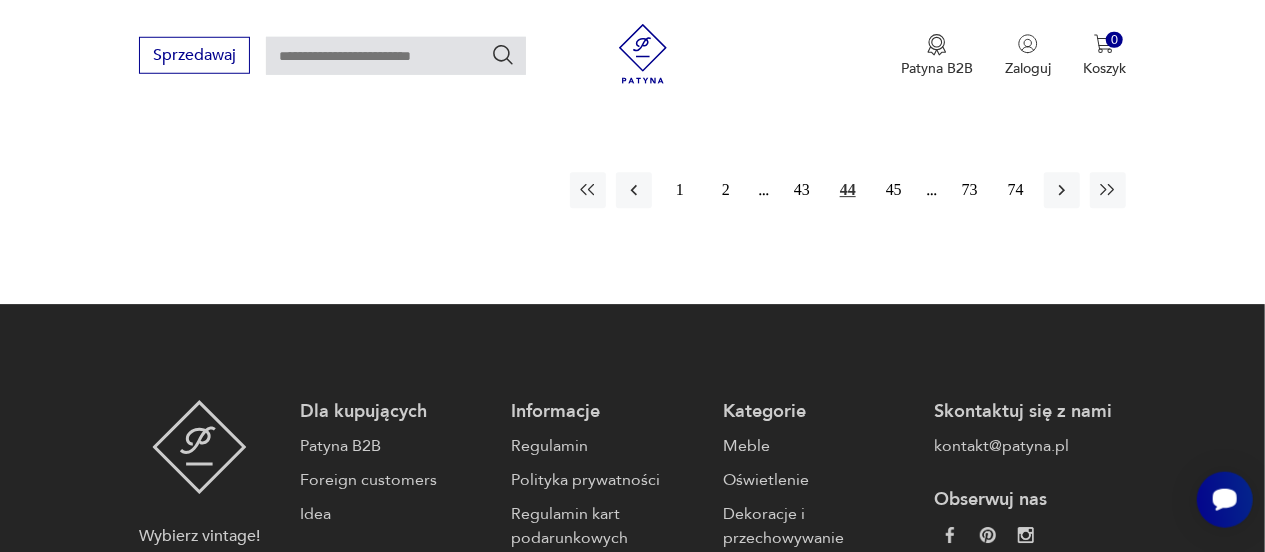 scroll, scrollTop: 3078, scrollLeft: 0, axis: vertical 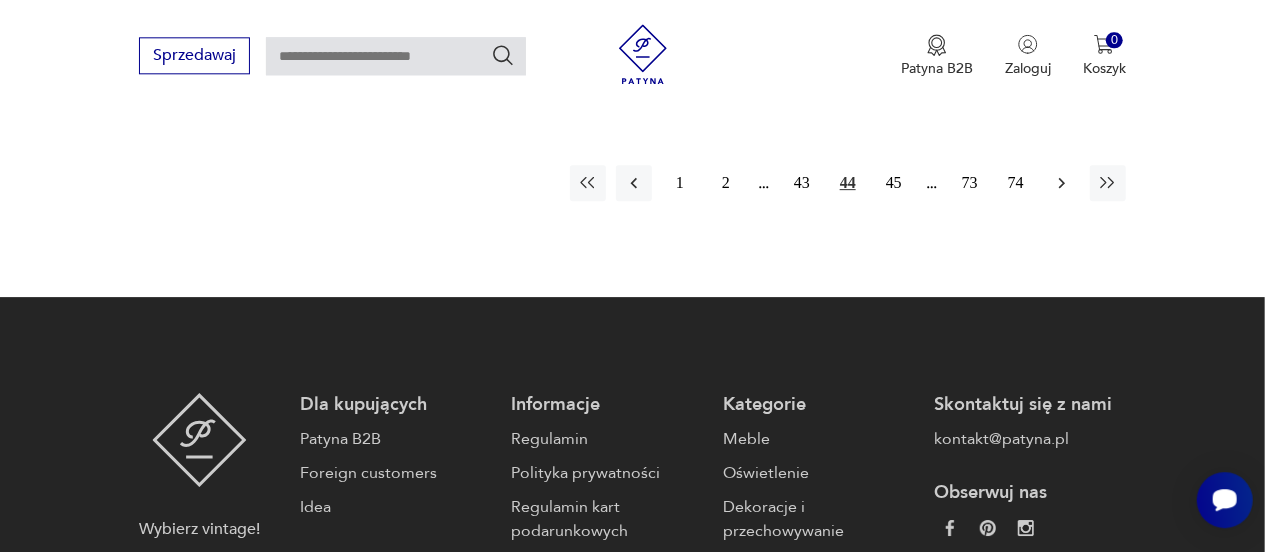 click 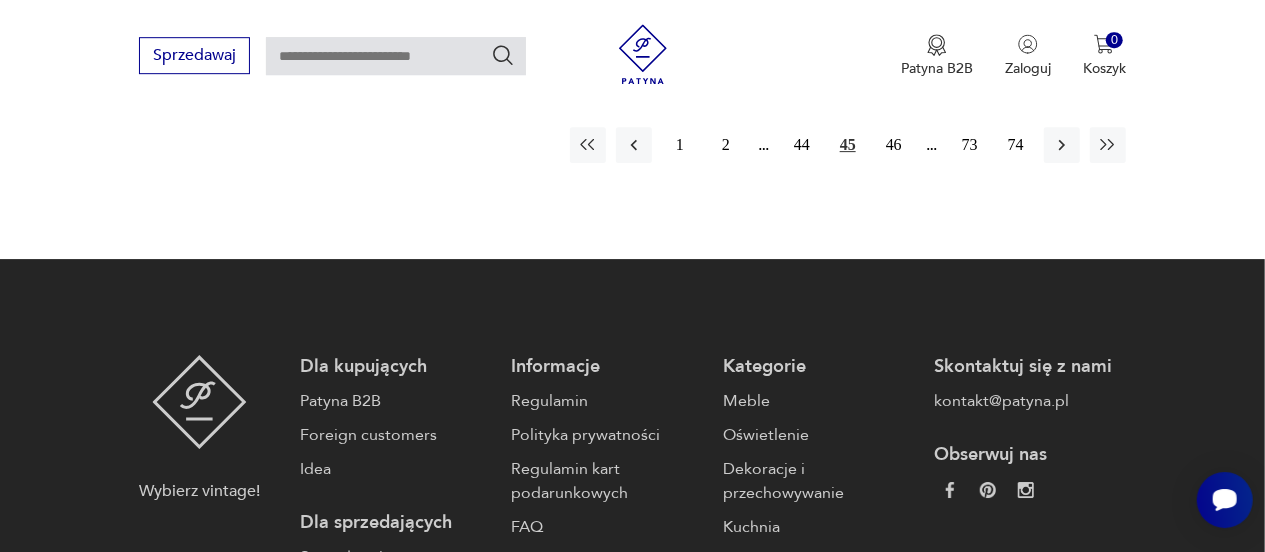 scroll, scrollTop: 3182, scrollLeft: 0, axis: vertical 